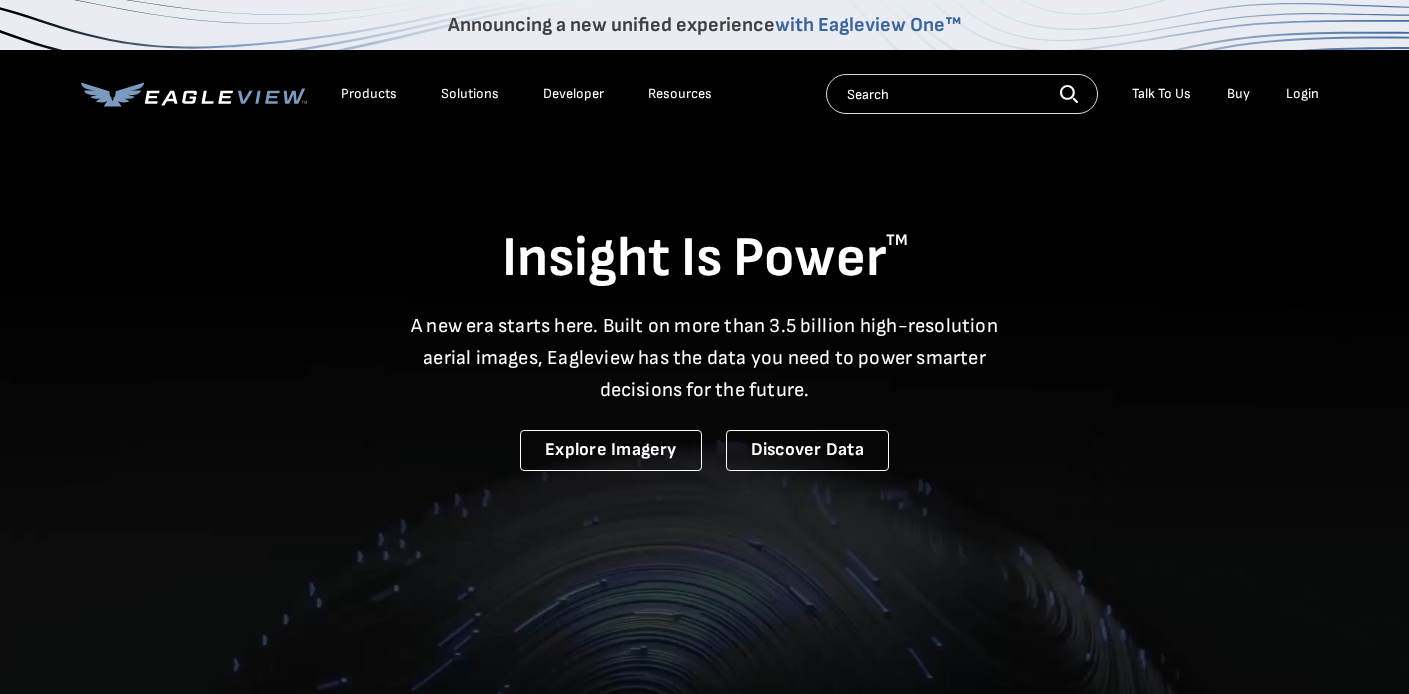 scroll, scrollTop: 0, scrollLeft: 0, axis: both 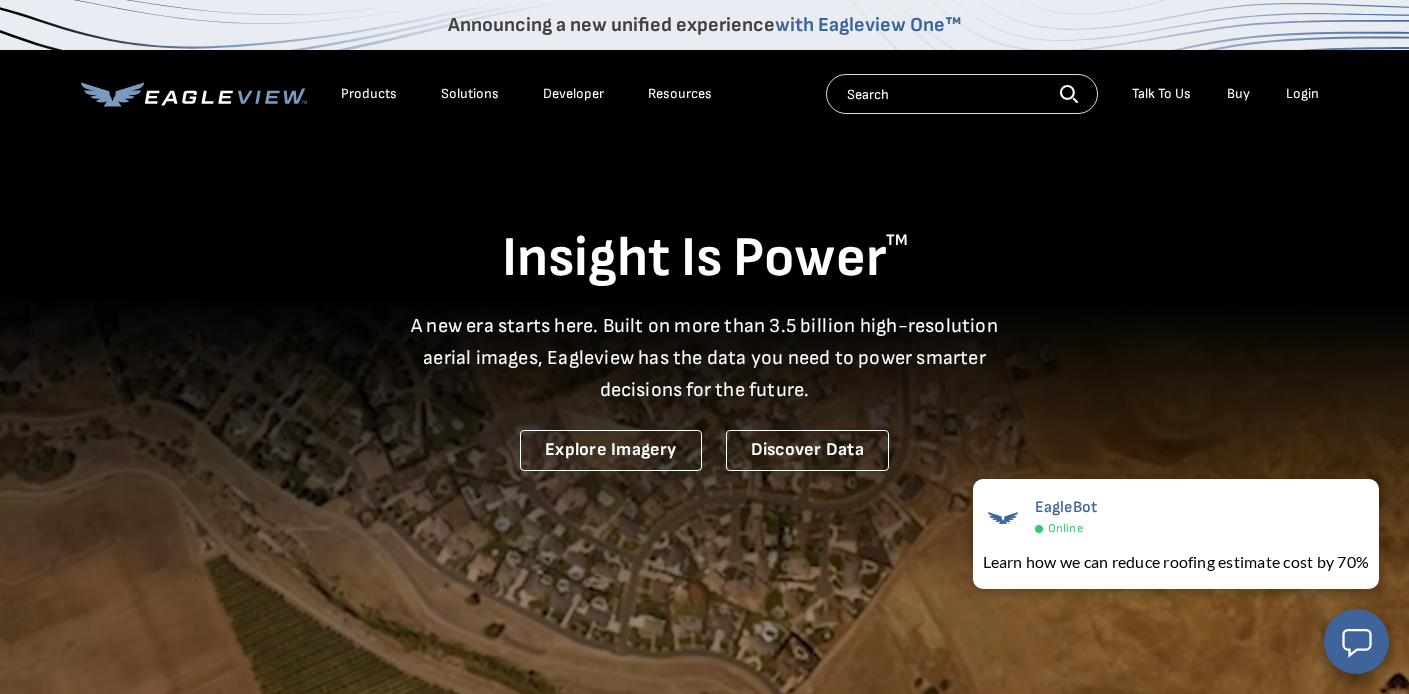 click on "Login" at bounding box center (1302, 94) 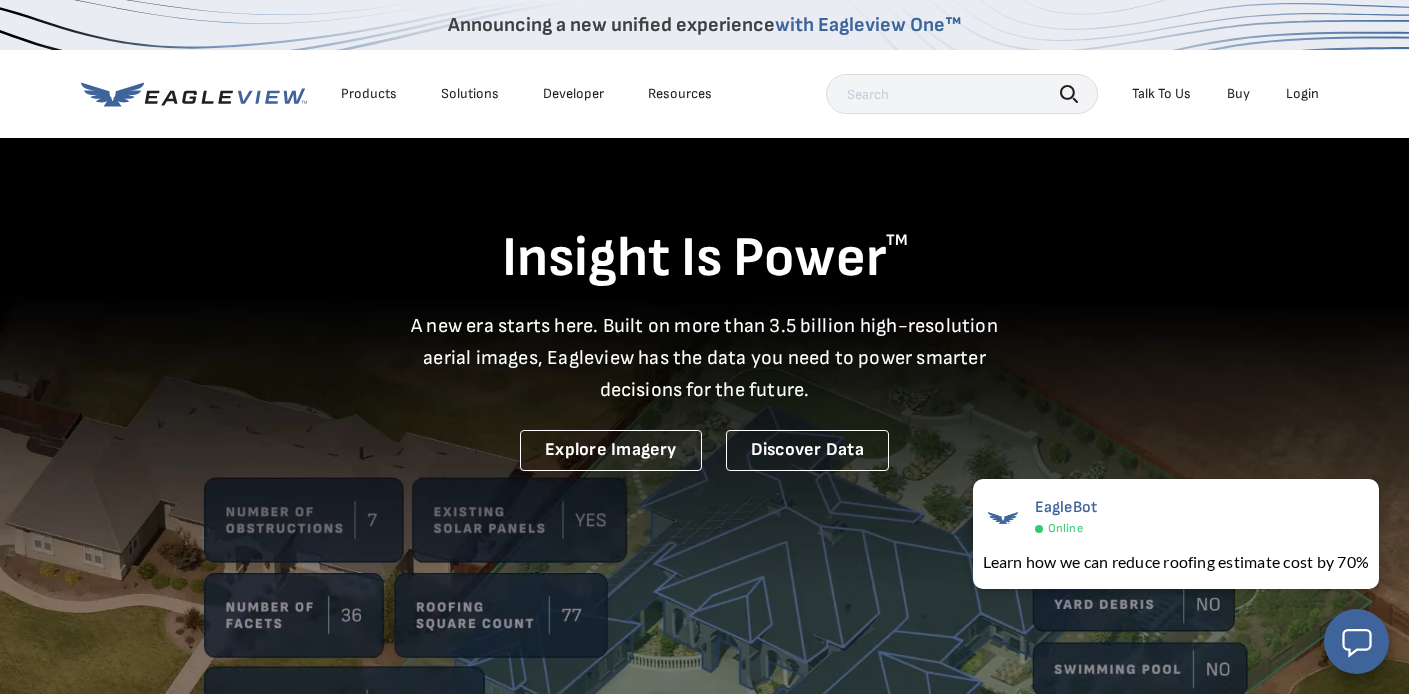 click on "Login" at bounding box center (1302, 94) 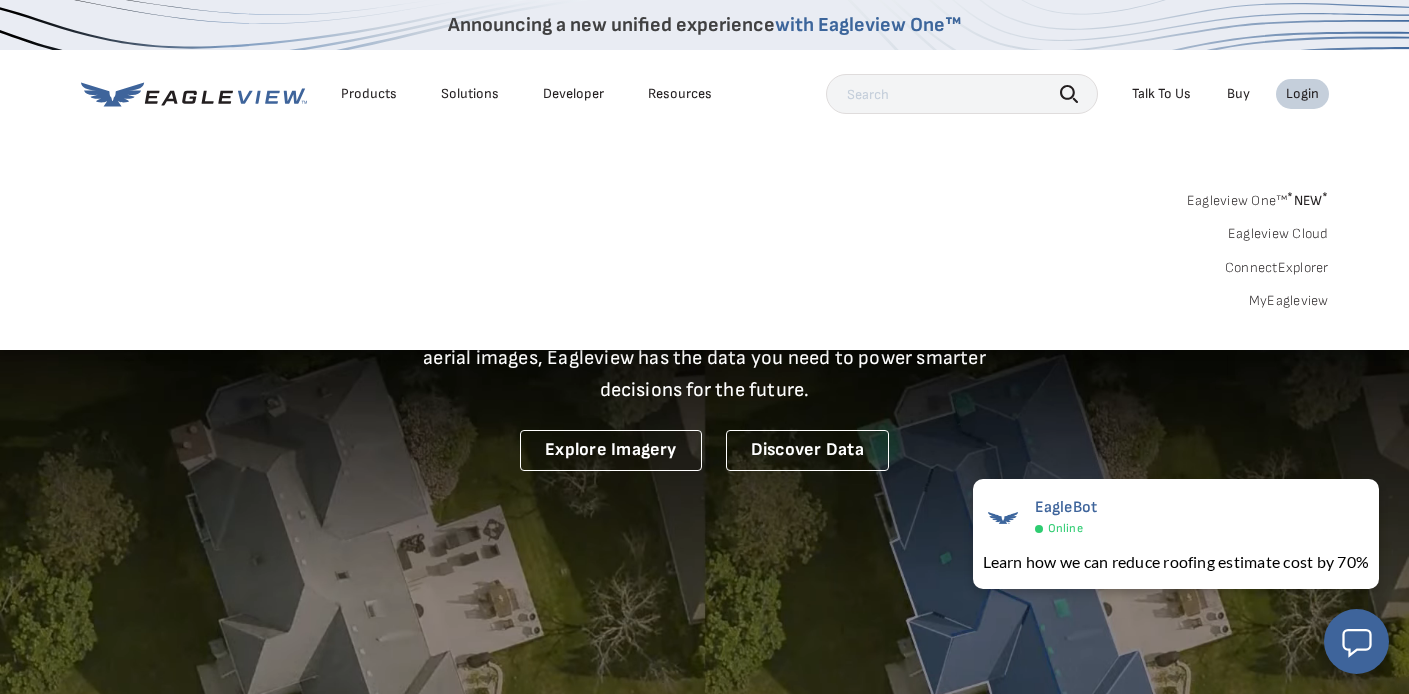 click on "Eagleview One™  * NEW *" at bounding box center [1258, 197] 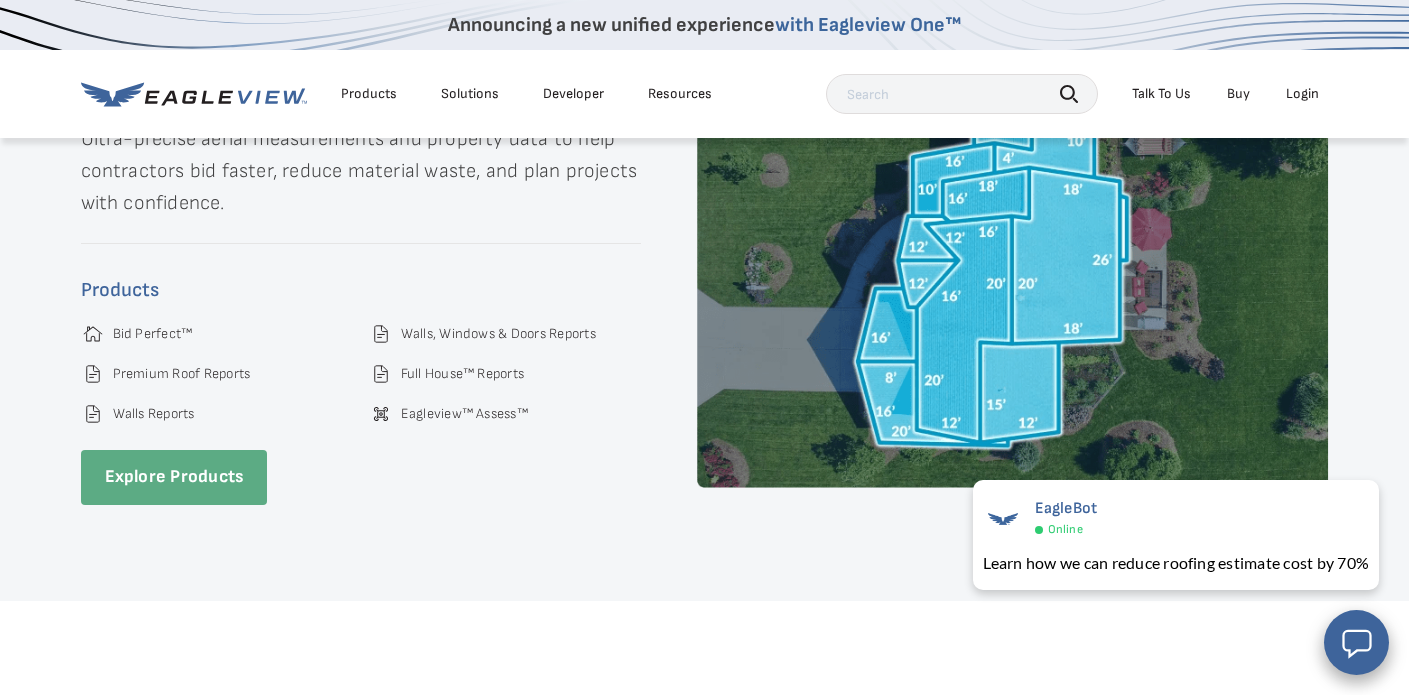 scroll, scrollTop: 2881, scrollLeft: 0, axis: vertical 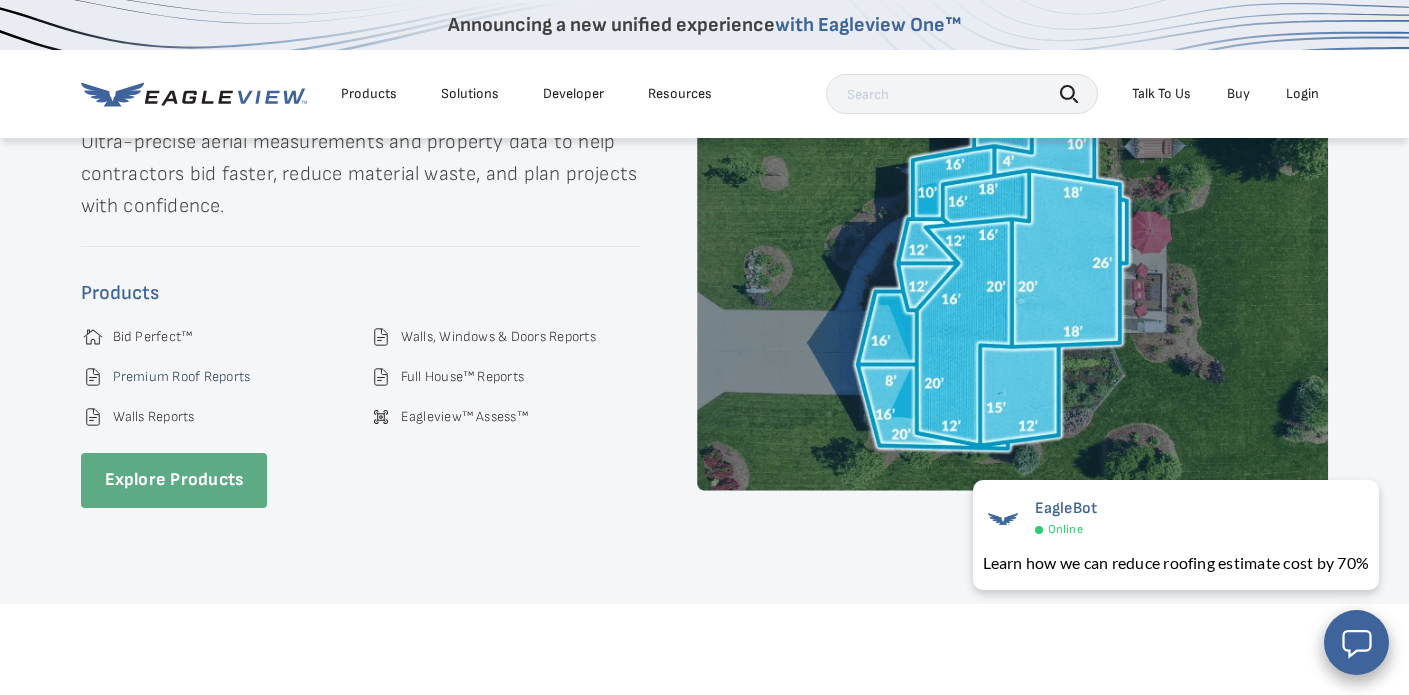 click on "Premium Roof Reports" at bounding box center [182, 377] 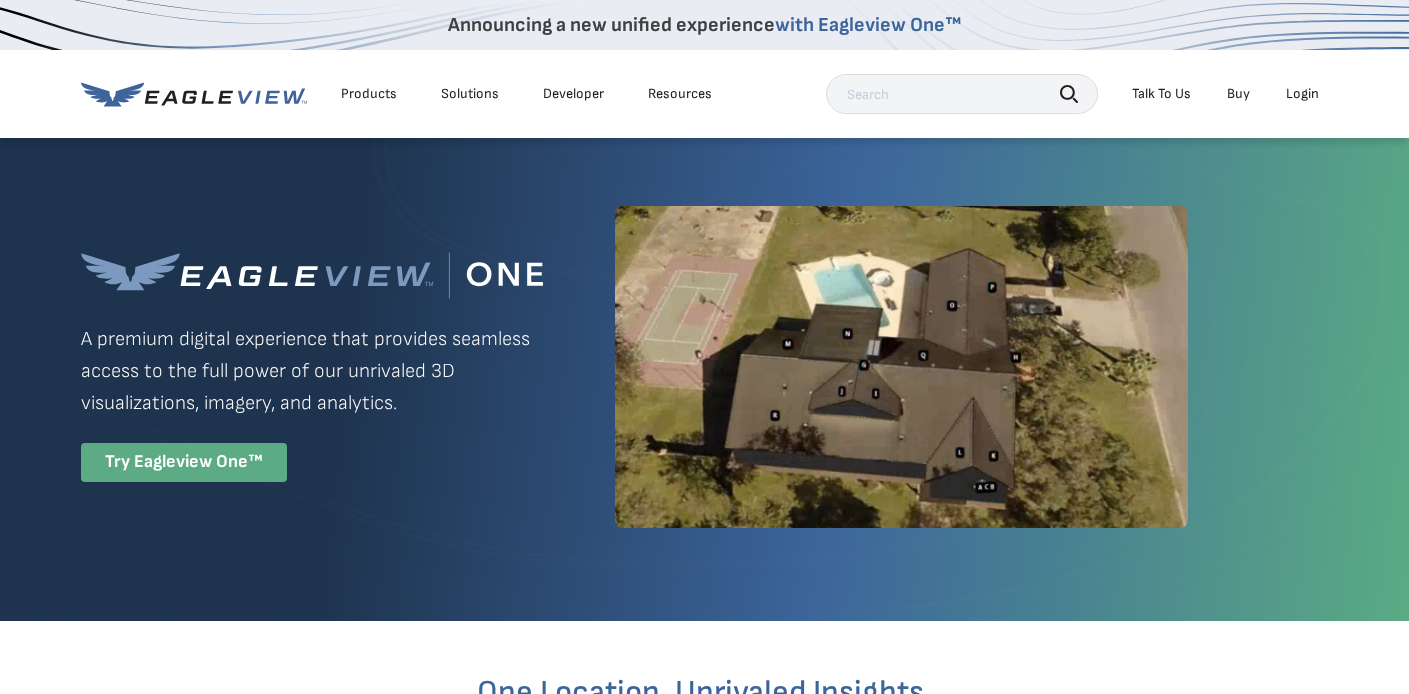 scroll, scrollTop: 0, scrollLeft: 0, axis: both 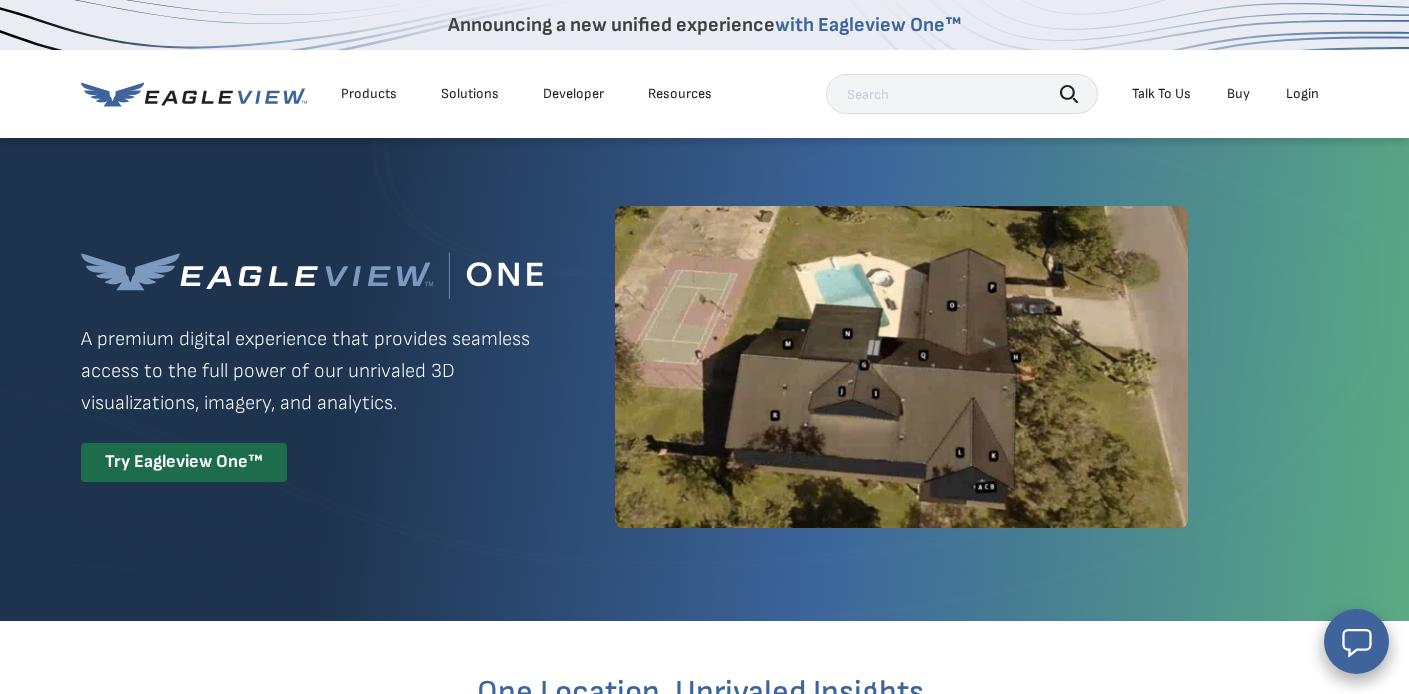 click on "Try Eagleview One™" at bounding box center (184, 462) 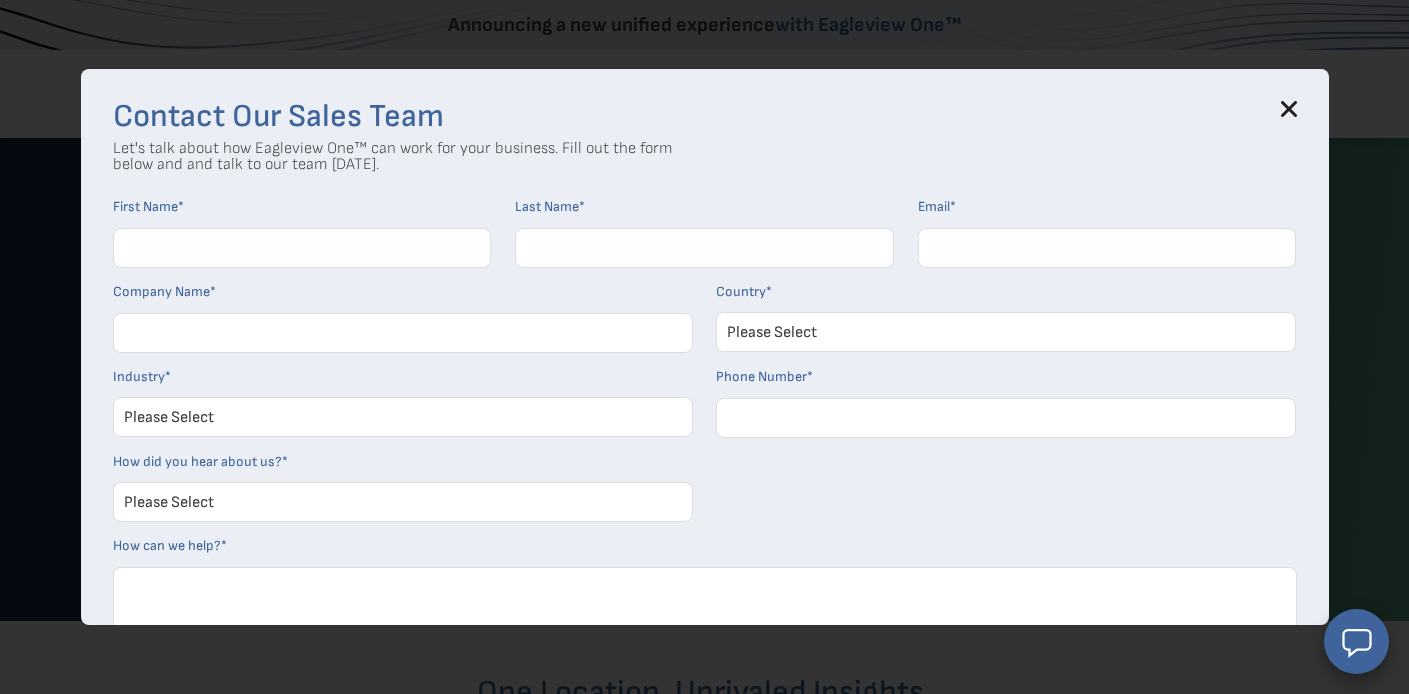scroll, scrollTop: 0, scrollLeft: 0, axis: both 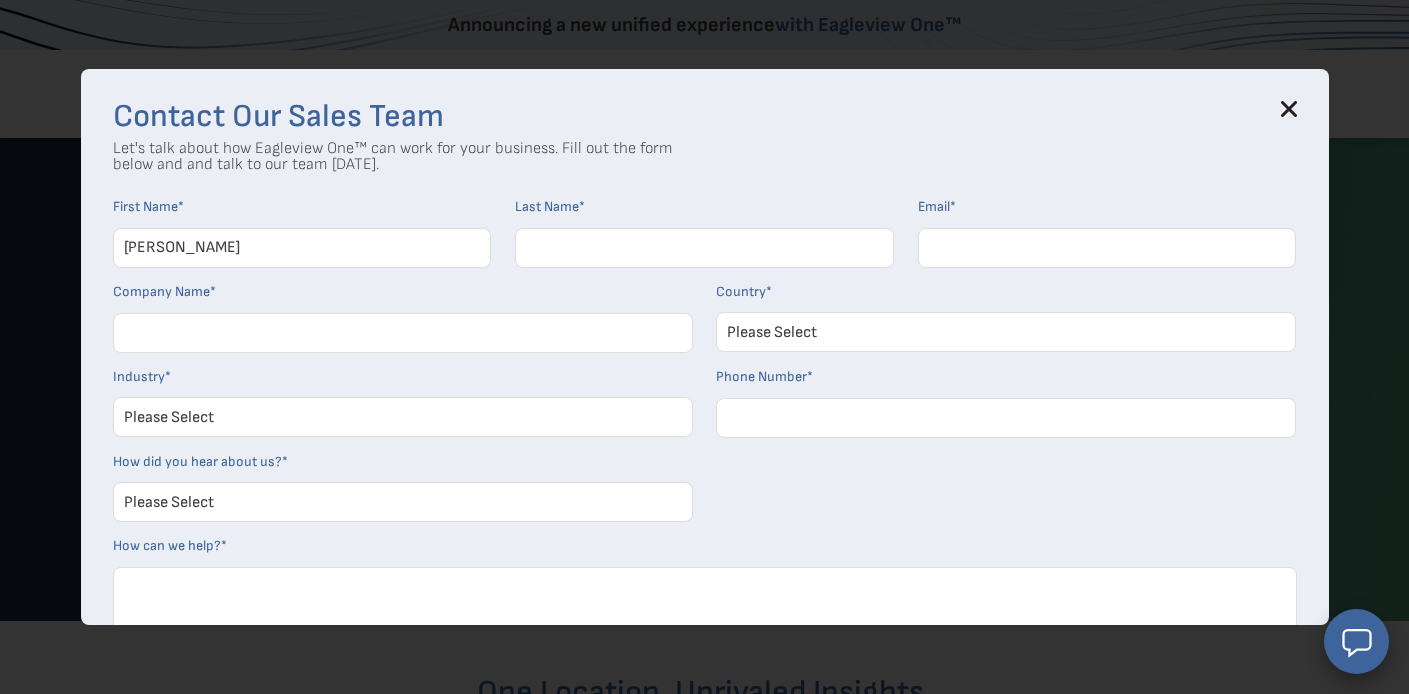 type on "dustin" 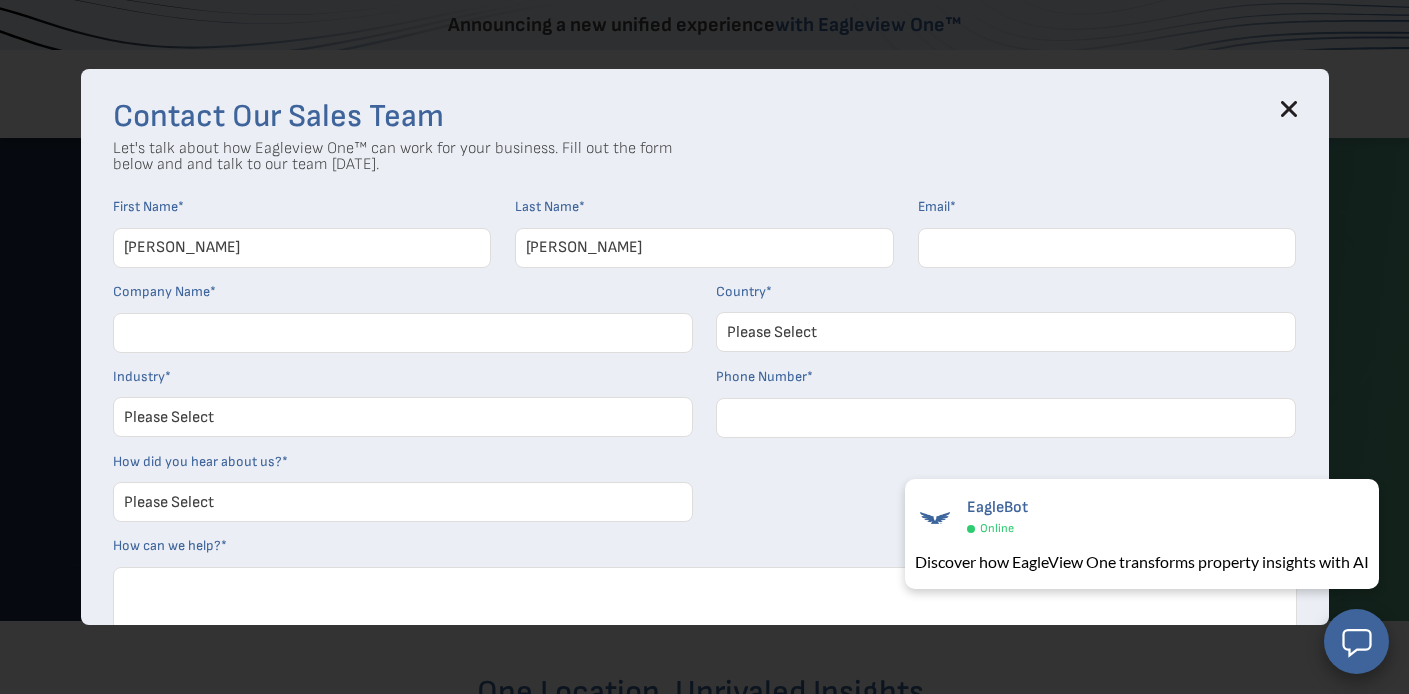 type on "kelley" 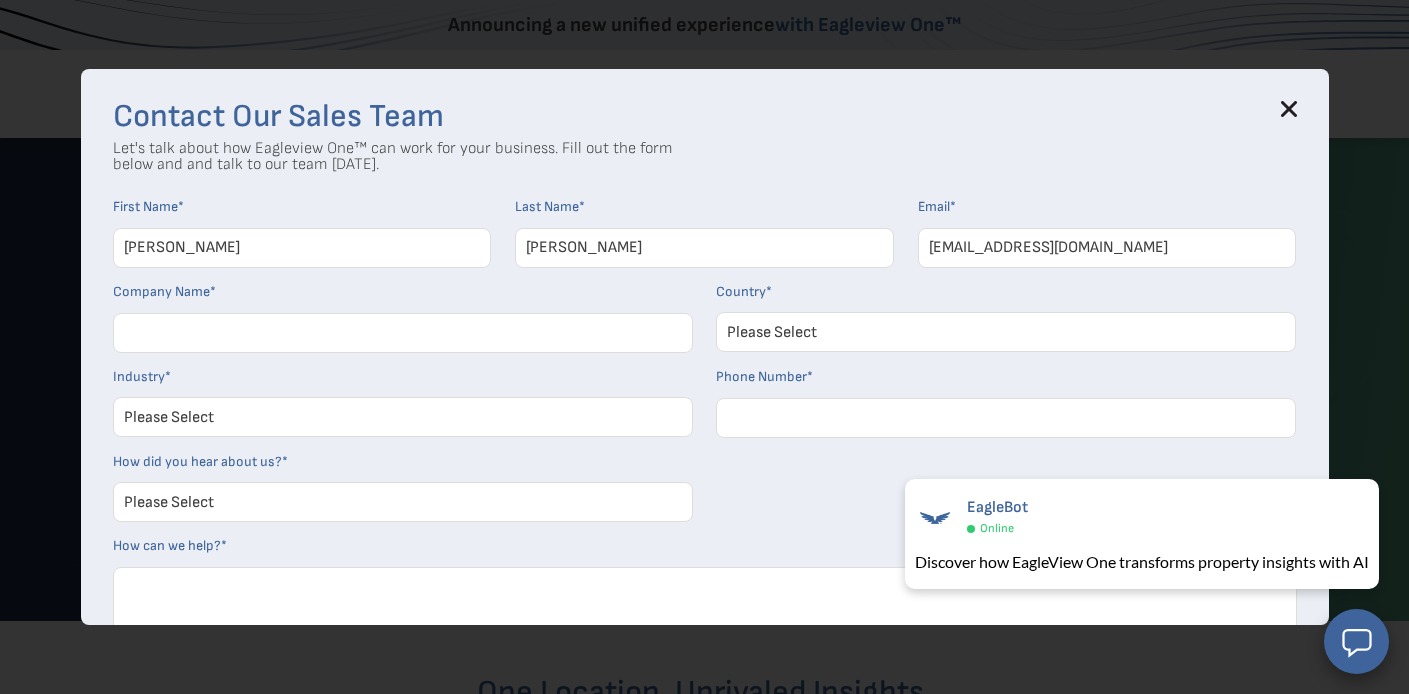 type on "dkelley@peak-contracting.com" 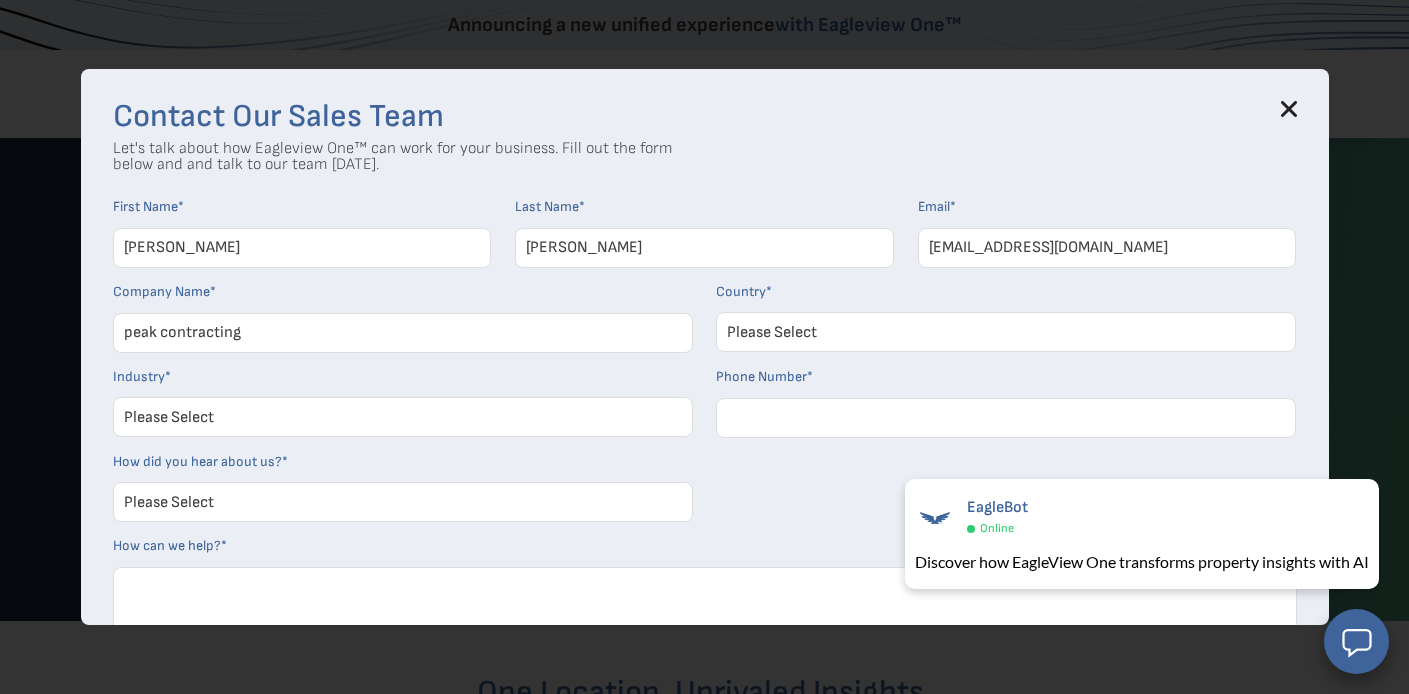 type on "peak contracting" 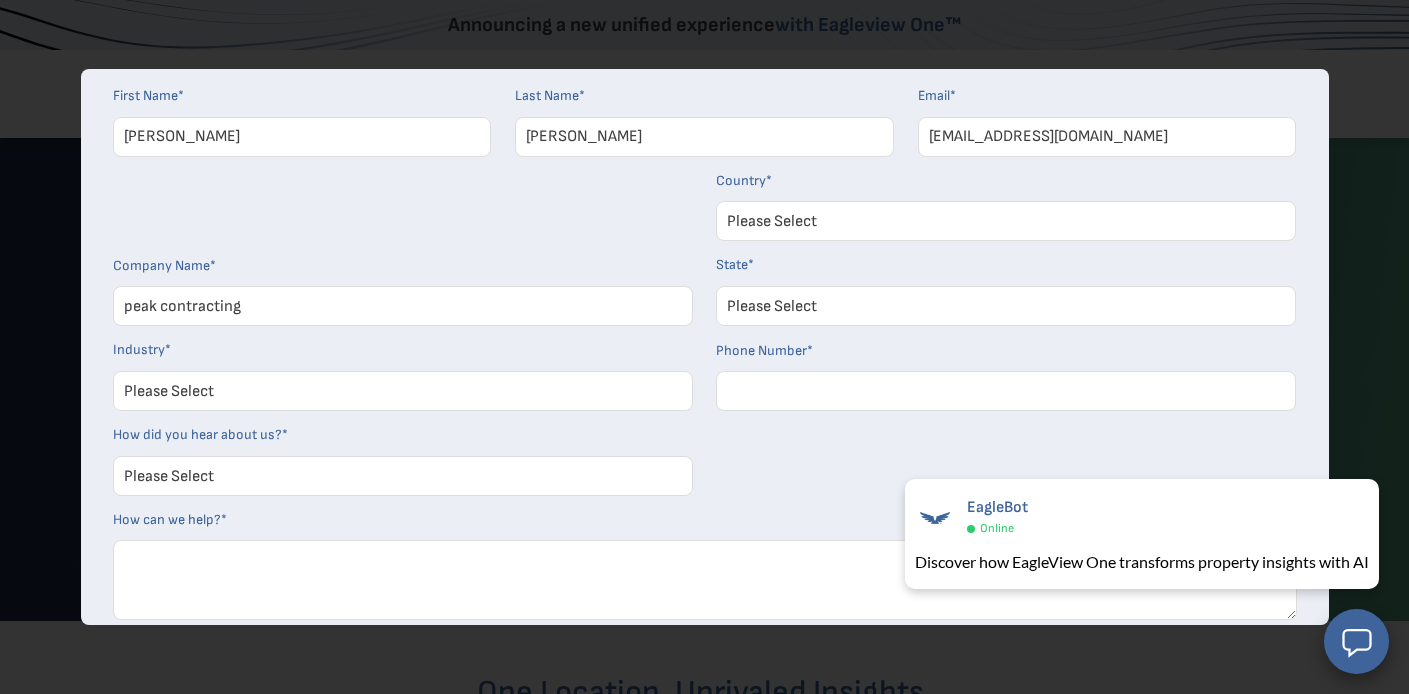 scroll, scrollTop: 113, scrollLeft: 0, axis: vertical 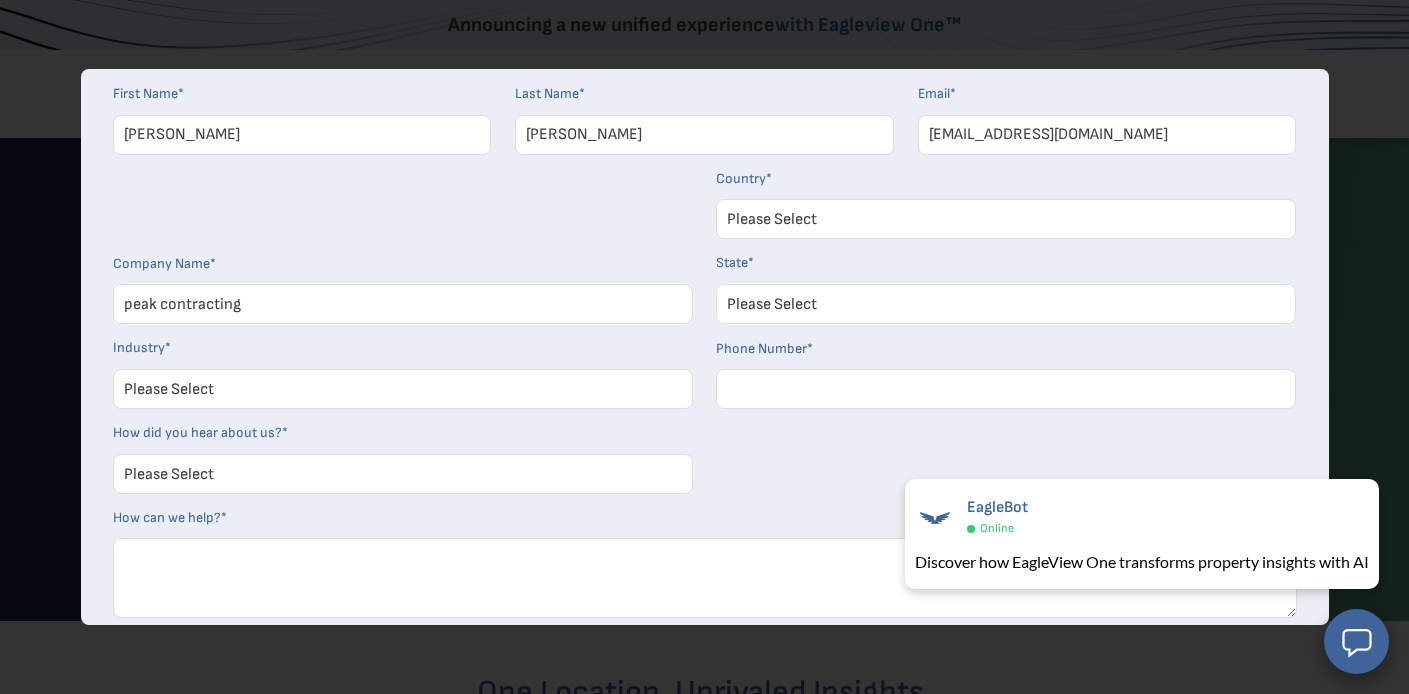 select on "Kentucky" 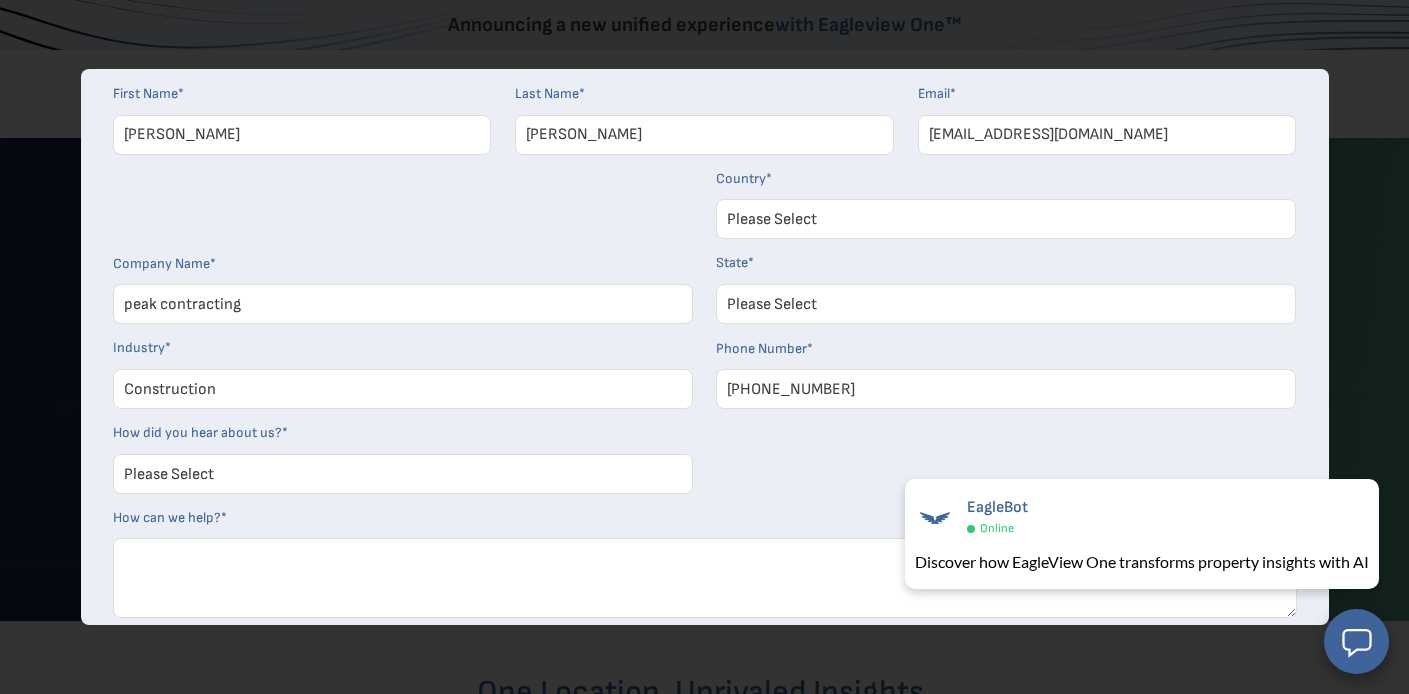 type on "859-222-0410" 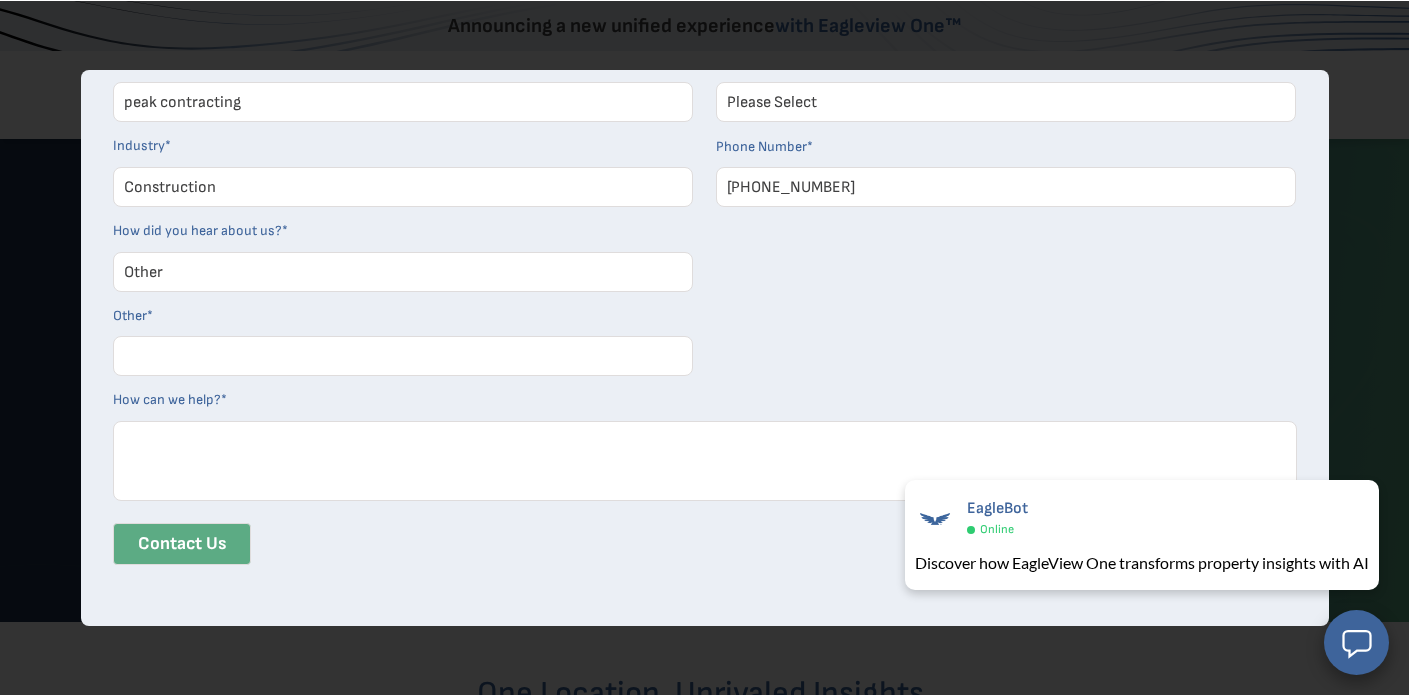 scroll, scrollTop: 315, scrollLeft: 0, axis: vertical 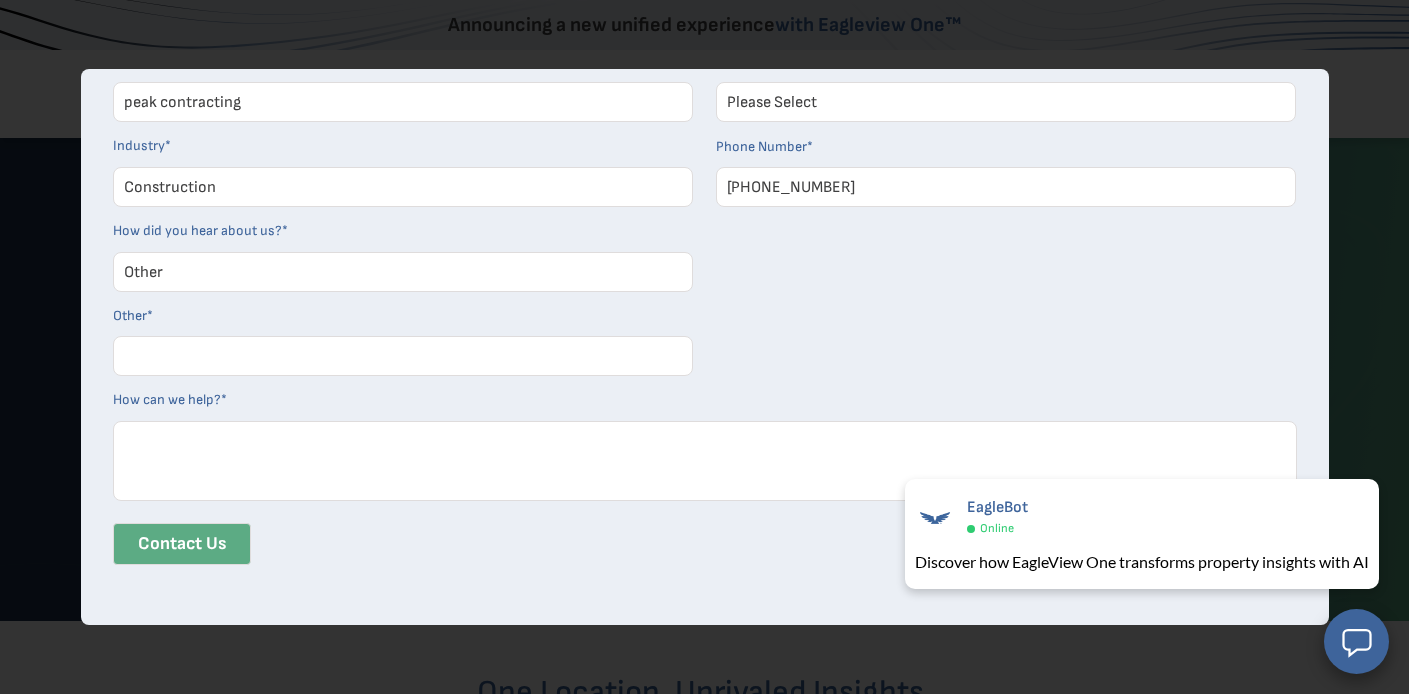 click on "How can we help? *" at bounding box center [705, 461] 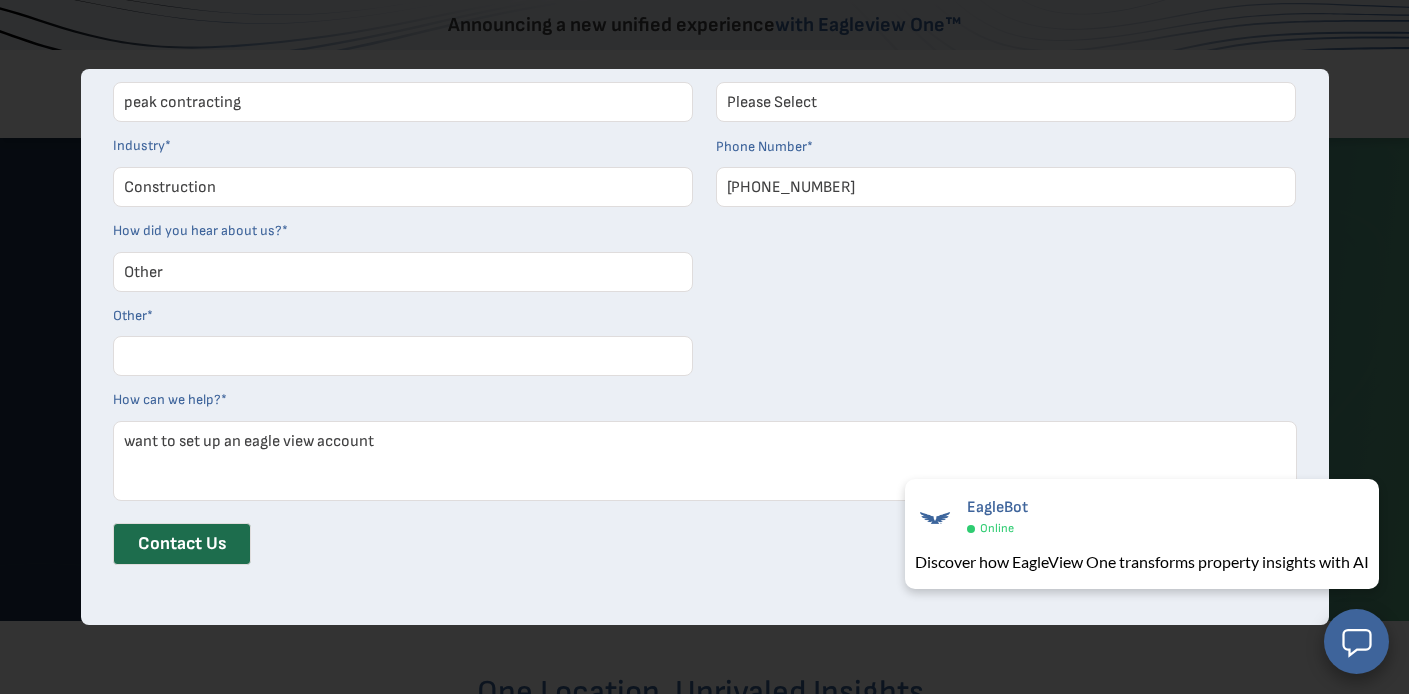 type on "want to set up an eagle view account" 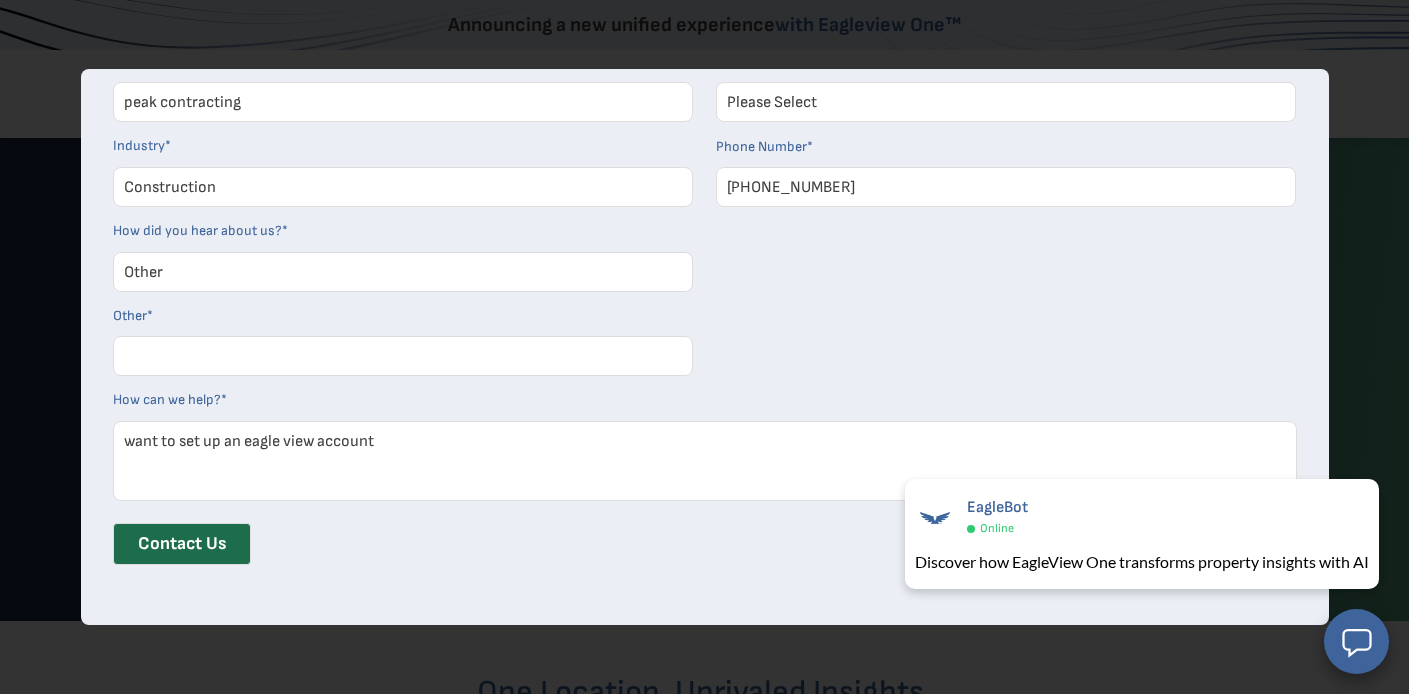 click on "Contact Us" at bounding box center (182, 544) 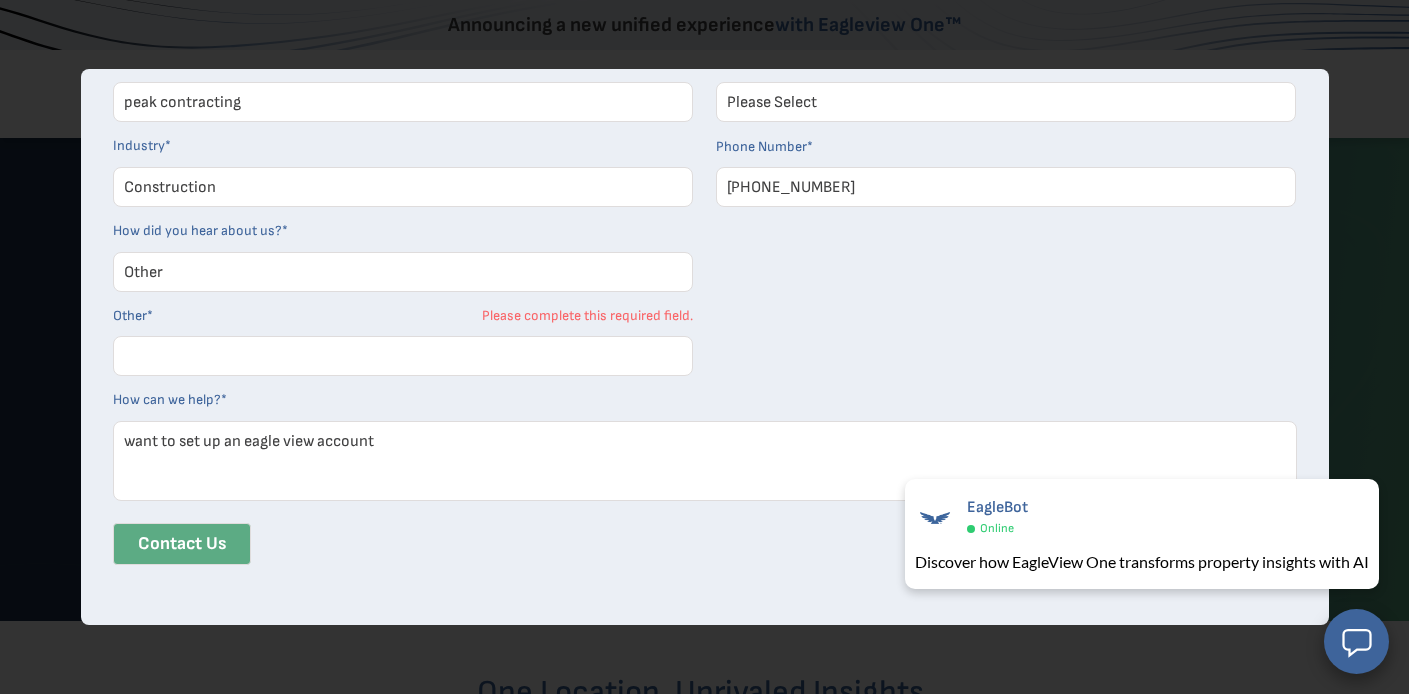 click on "Other *" at bounding box center (403, 356) 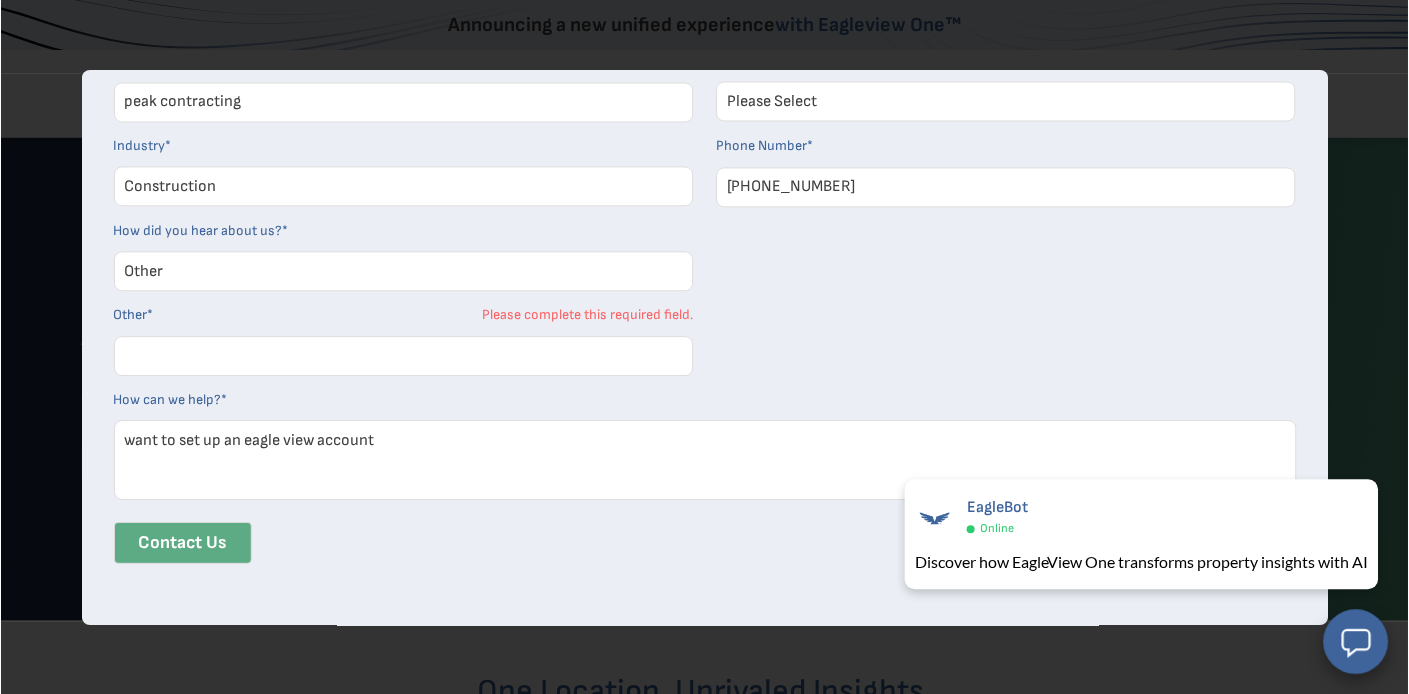 scroll, scrollTop: 314, scrollLeft: 0, axis: vertical 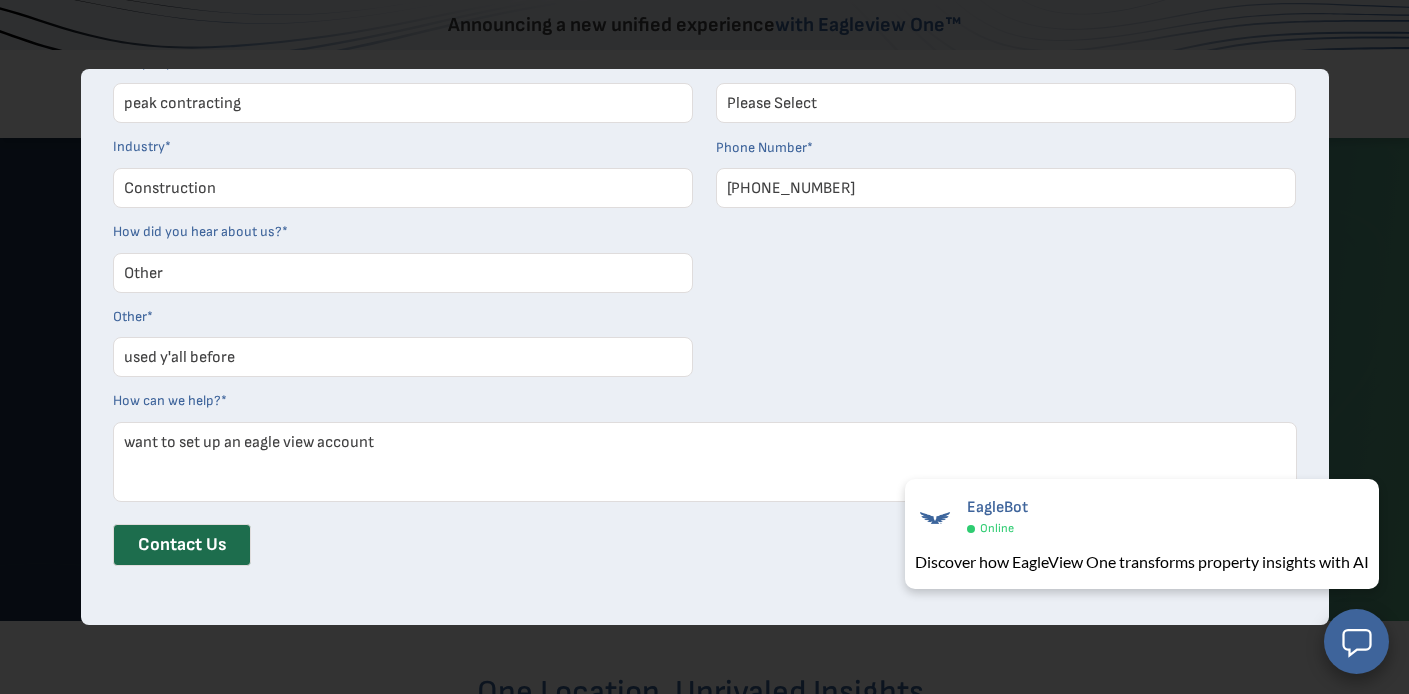 type on "used y'all before" 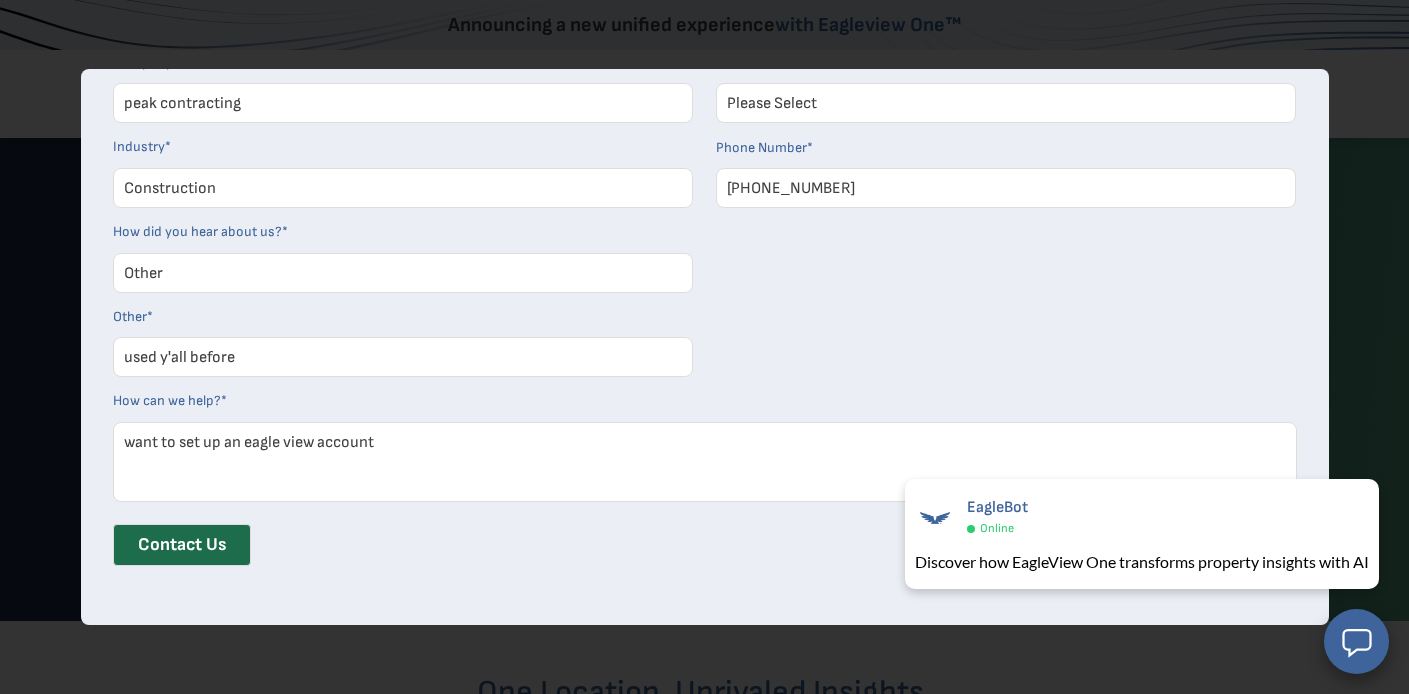 click on "Contact Us" at bounding box center [182, 545] 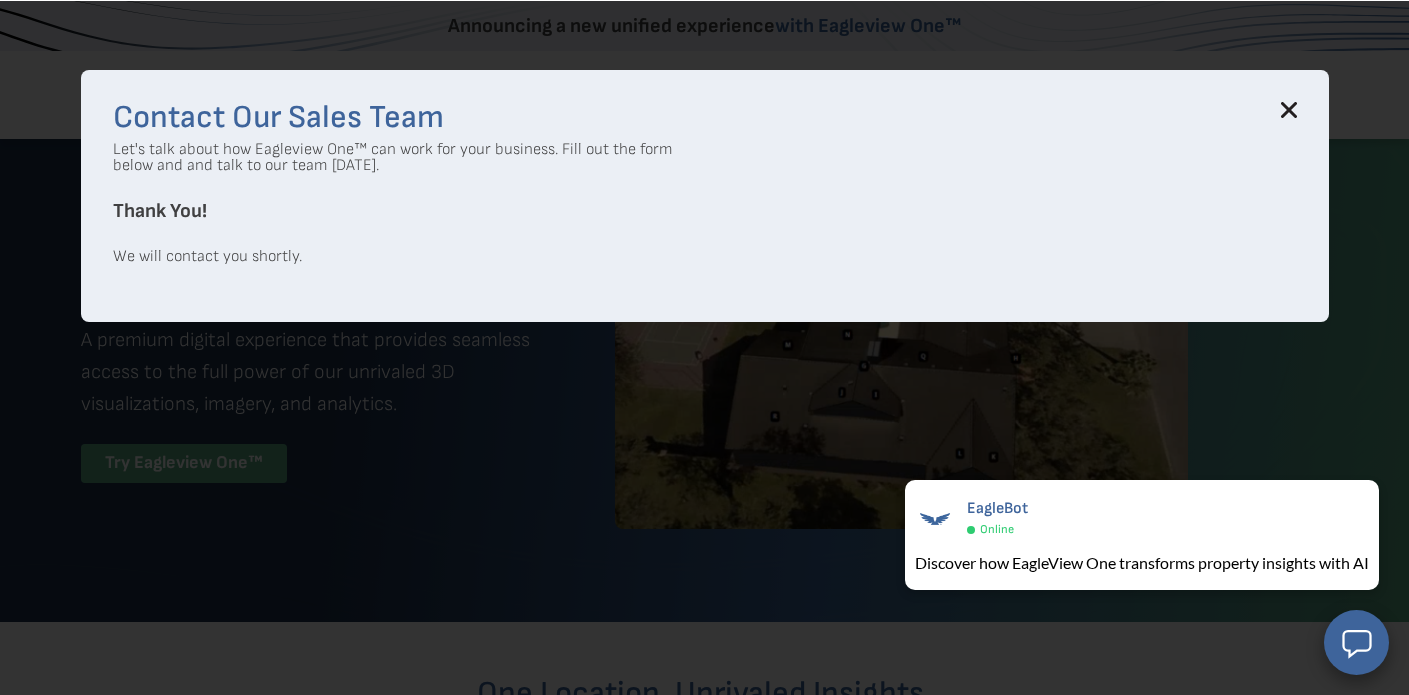 scroll, scrollTop: 0, scrollLeft: 0, axis: both 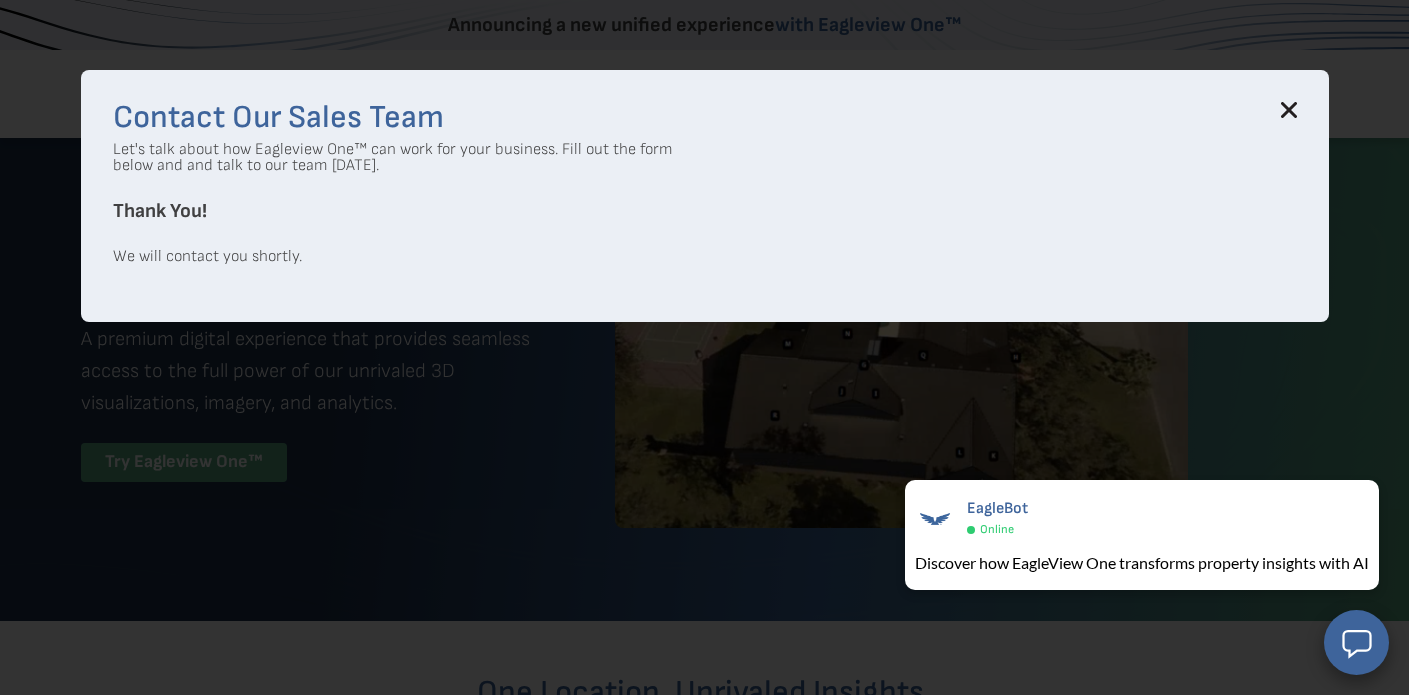 click 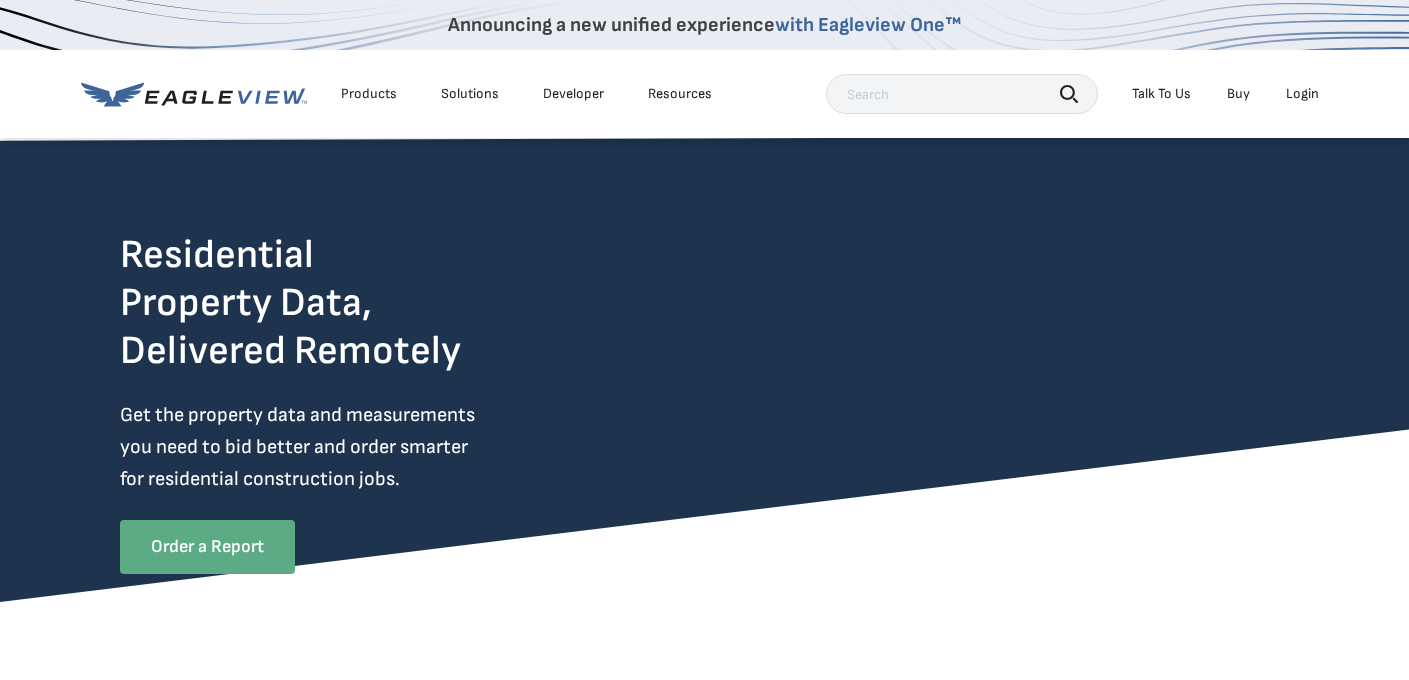 scroll, scrollTop: 0, scrollLeft: 0, axis: both 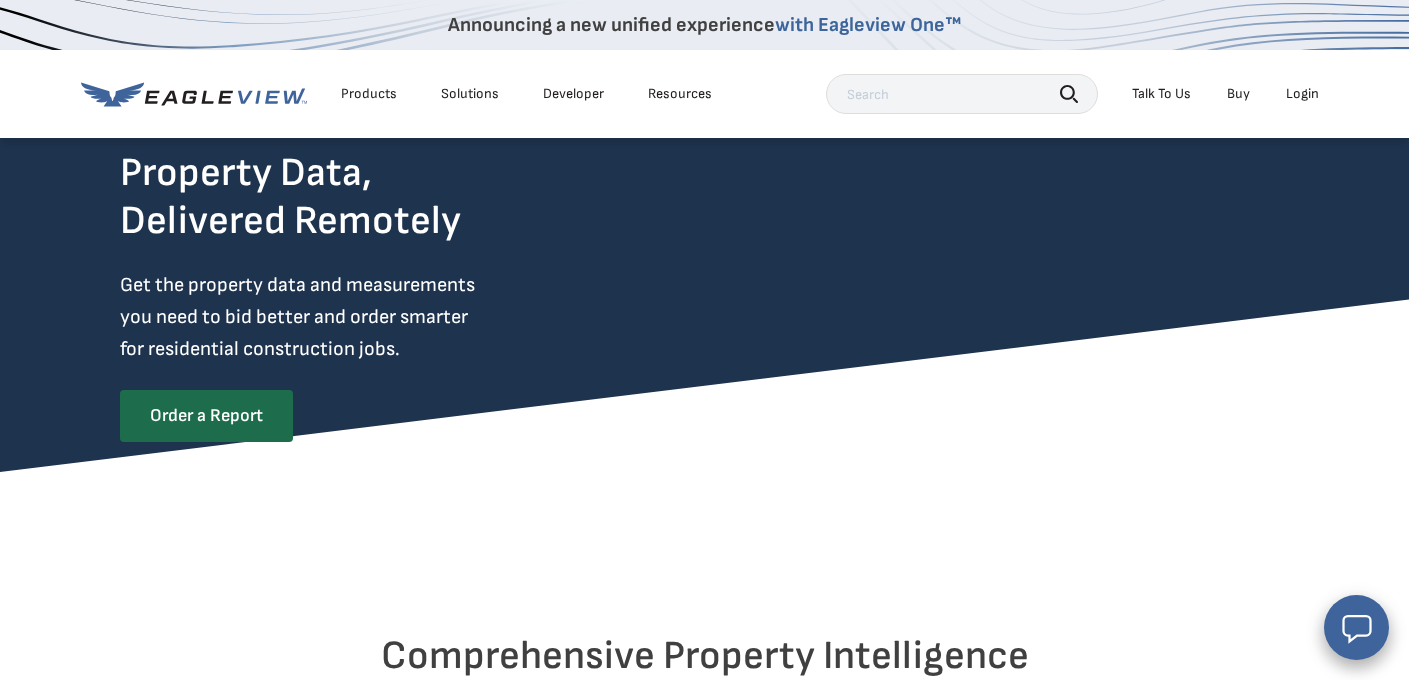 click on "Order a Report" at bounding box center (206, 416) 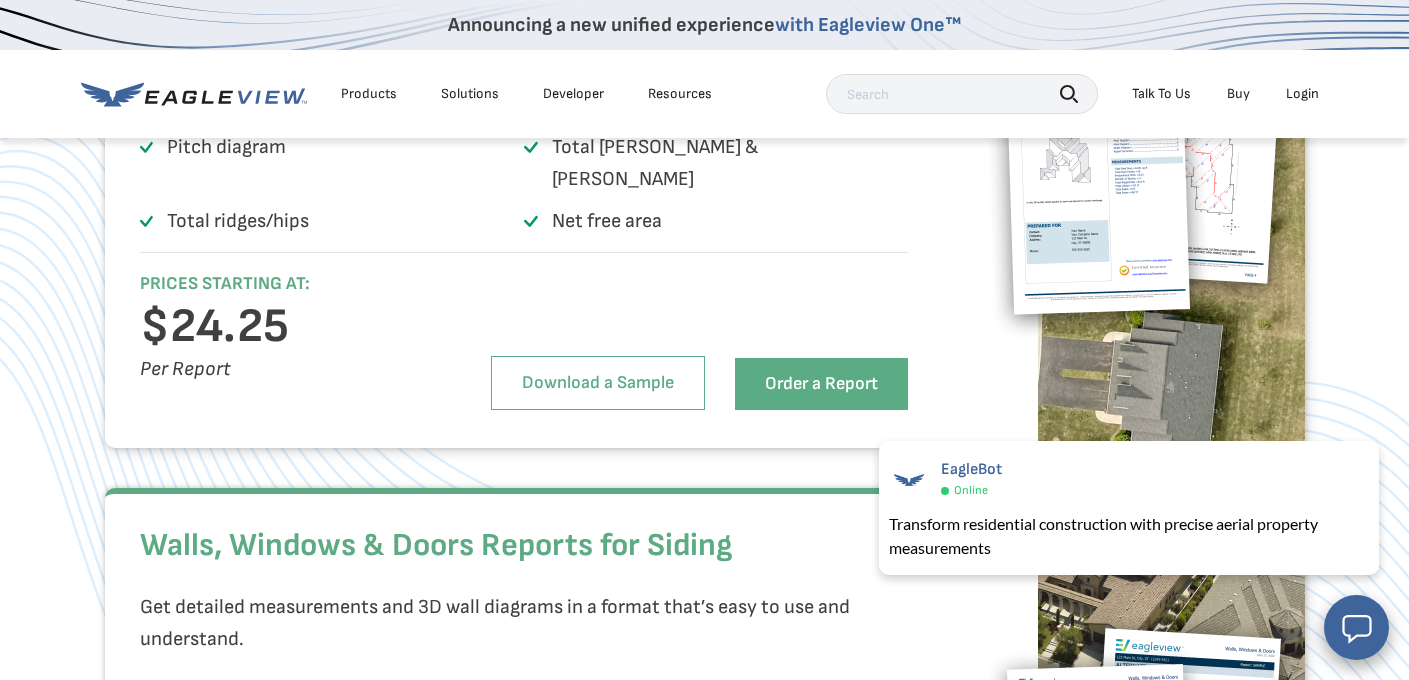 scroll, scrollTop: 3020, scrollLeft: 0, axis: vertical 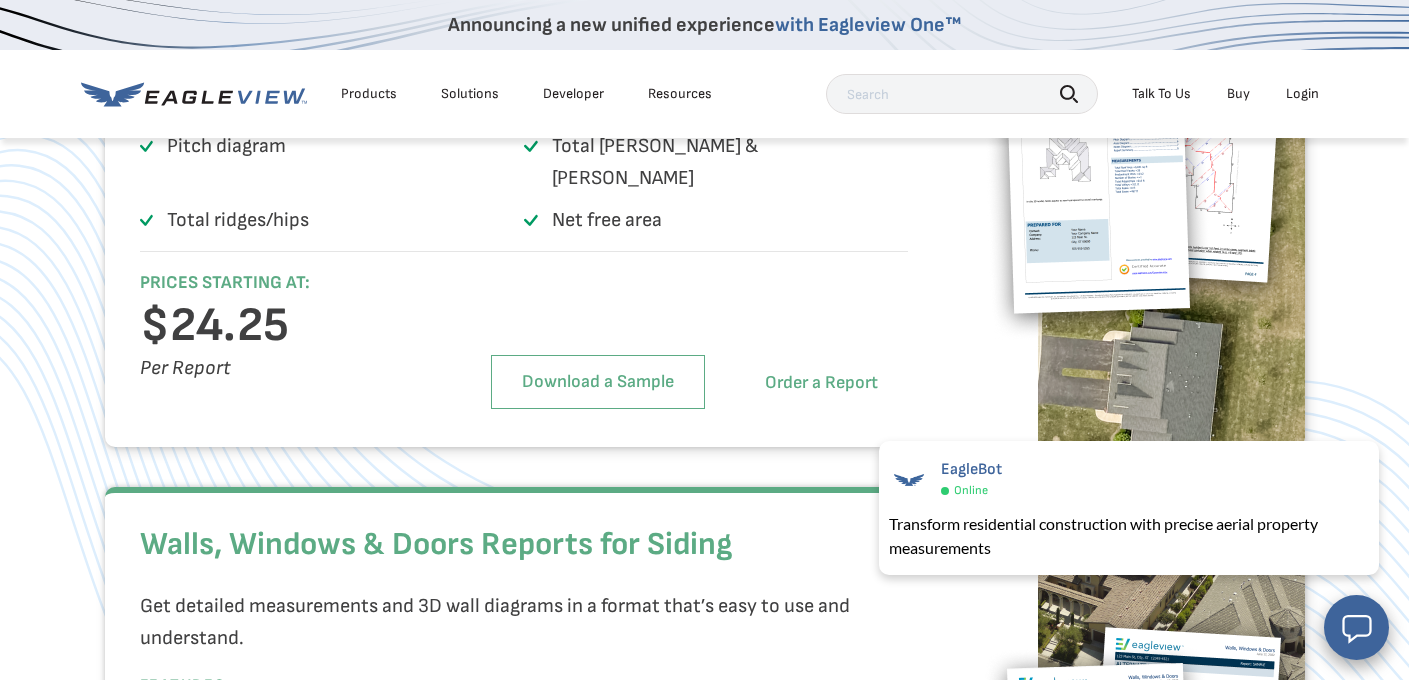 click on "Order a Report" at bounding box center [821, 383] 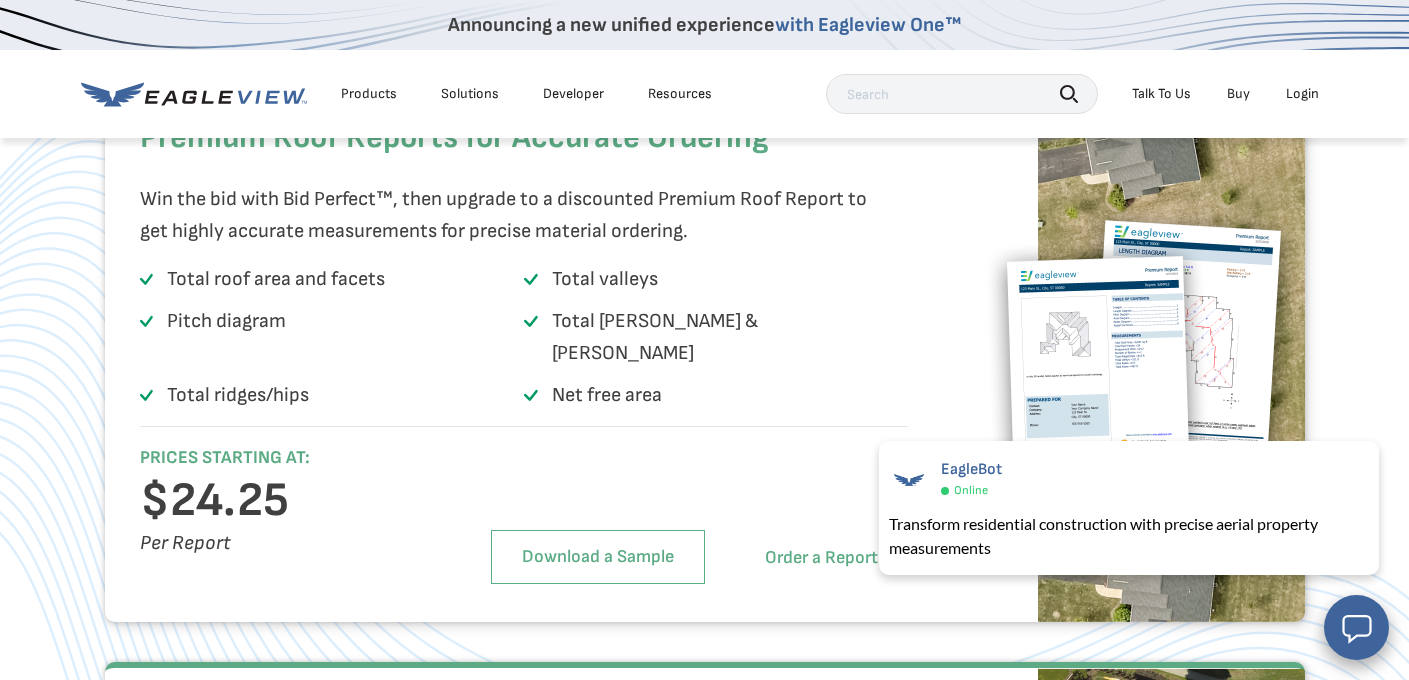scroll, scrollTop: 2838, scrollLeft: 0, axis: vertical 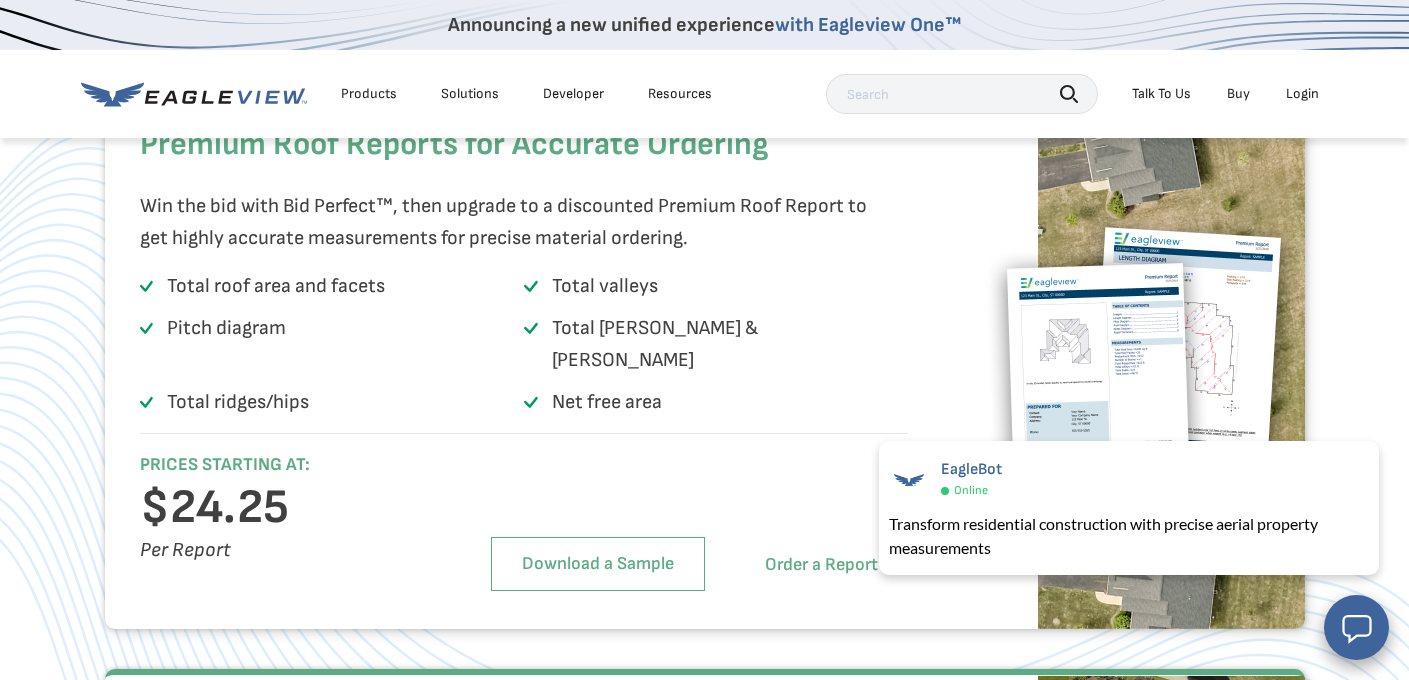 click on "Order a Report" at bounding box center (821, 565) 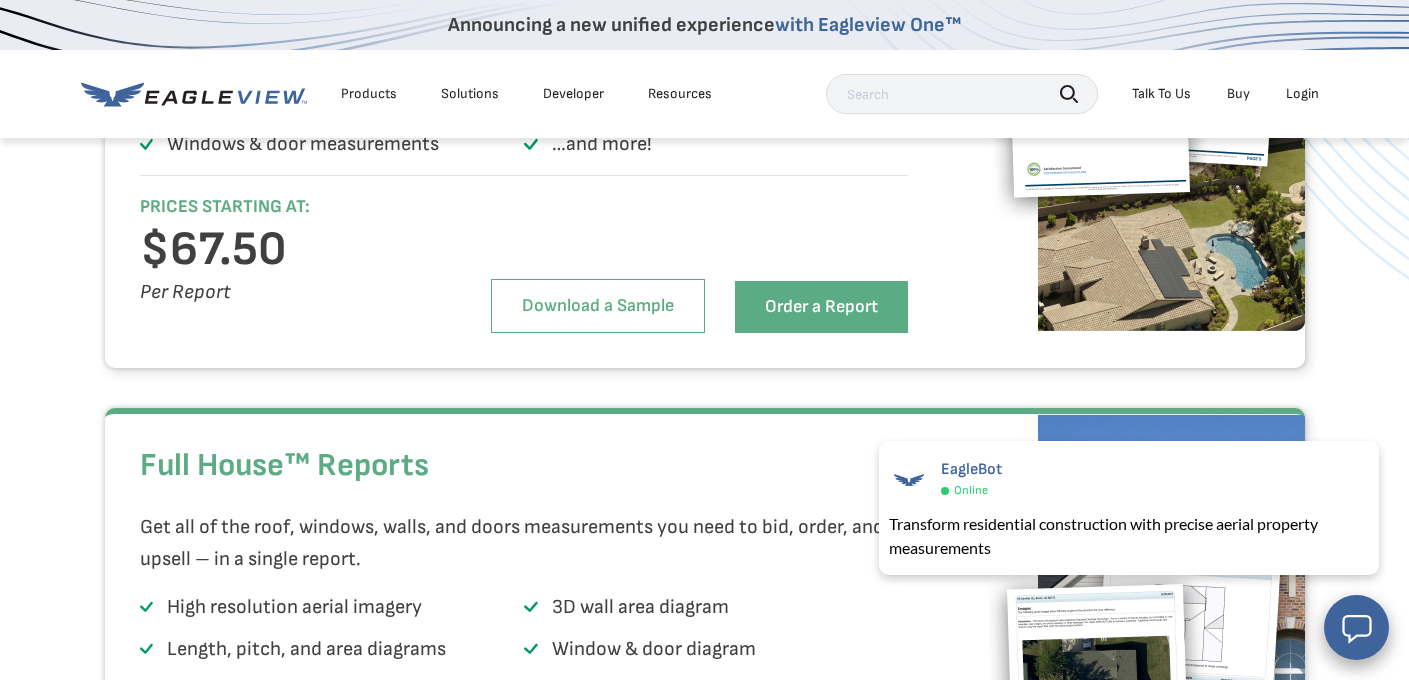 scroll, scrollTop: 3717, scrollLeft: 0, axis: vertical 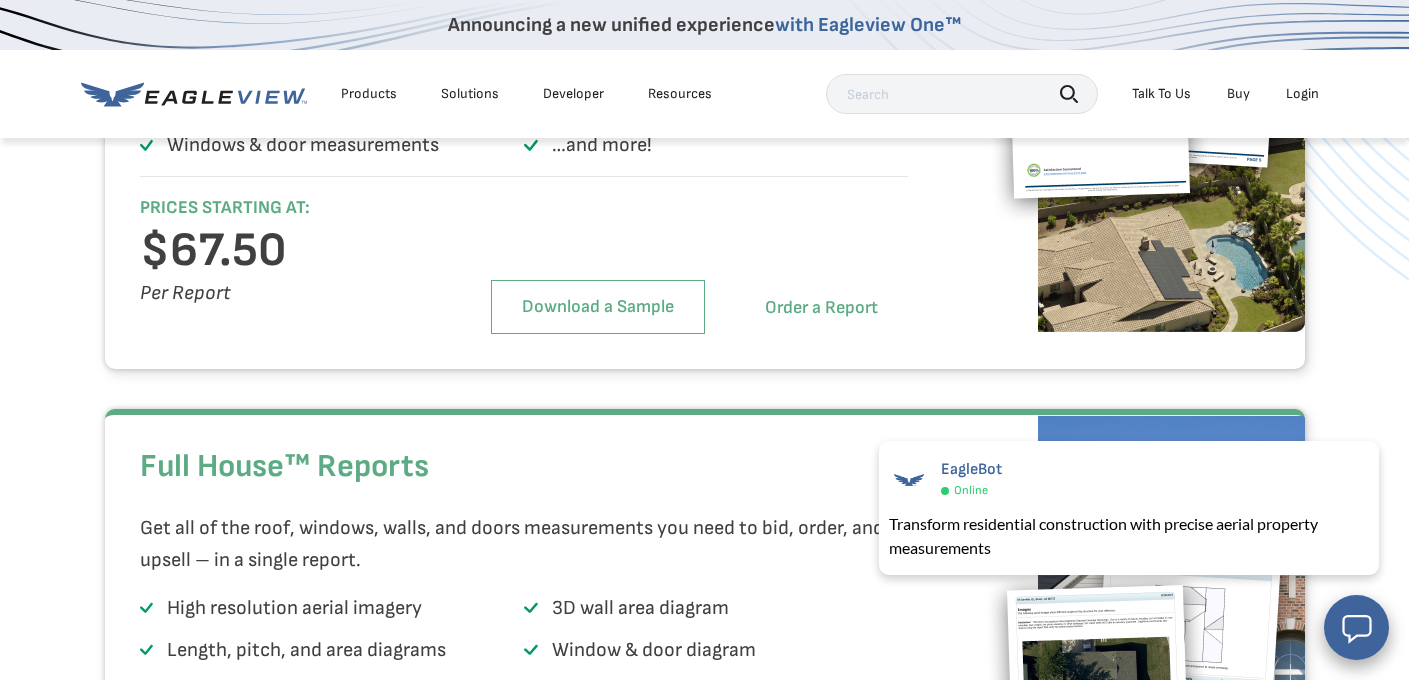 click on "Order a Report" at bounding box center (821, 308) 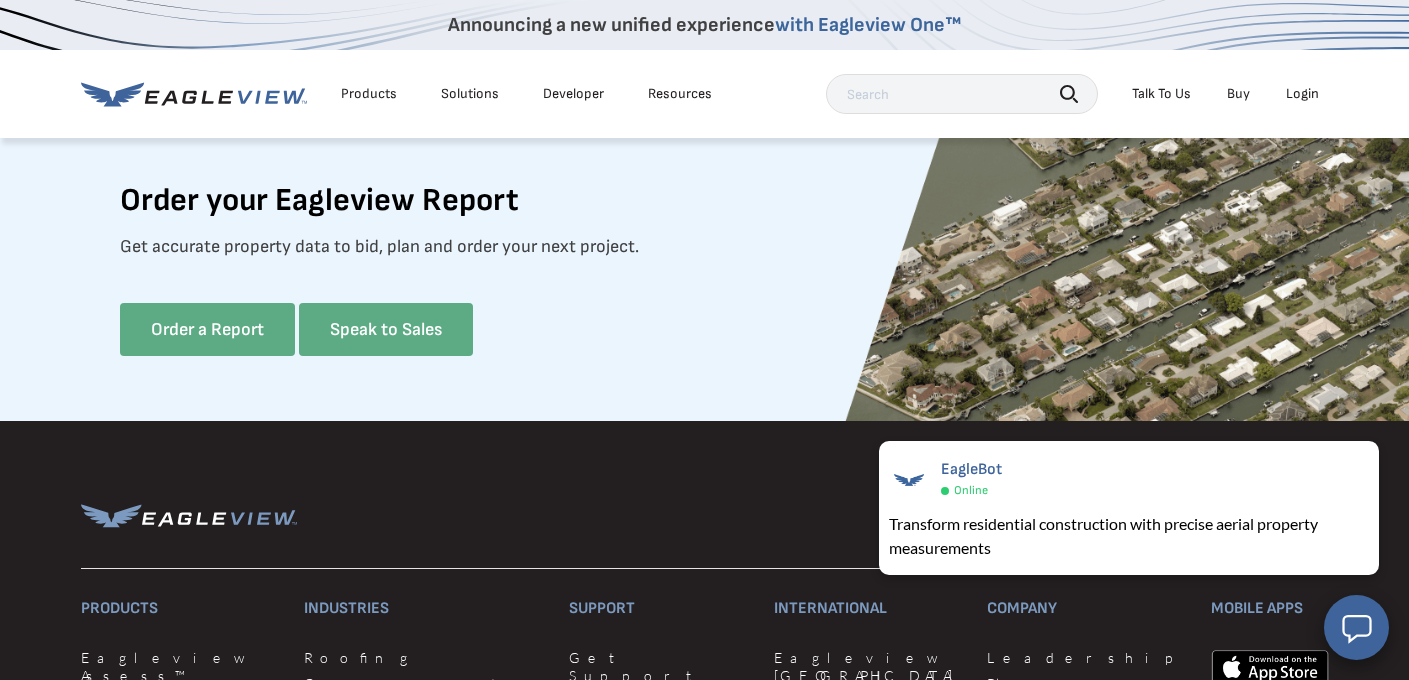 scroll, scrollTop: 5328, scrollLeft: 0, axis: vertical 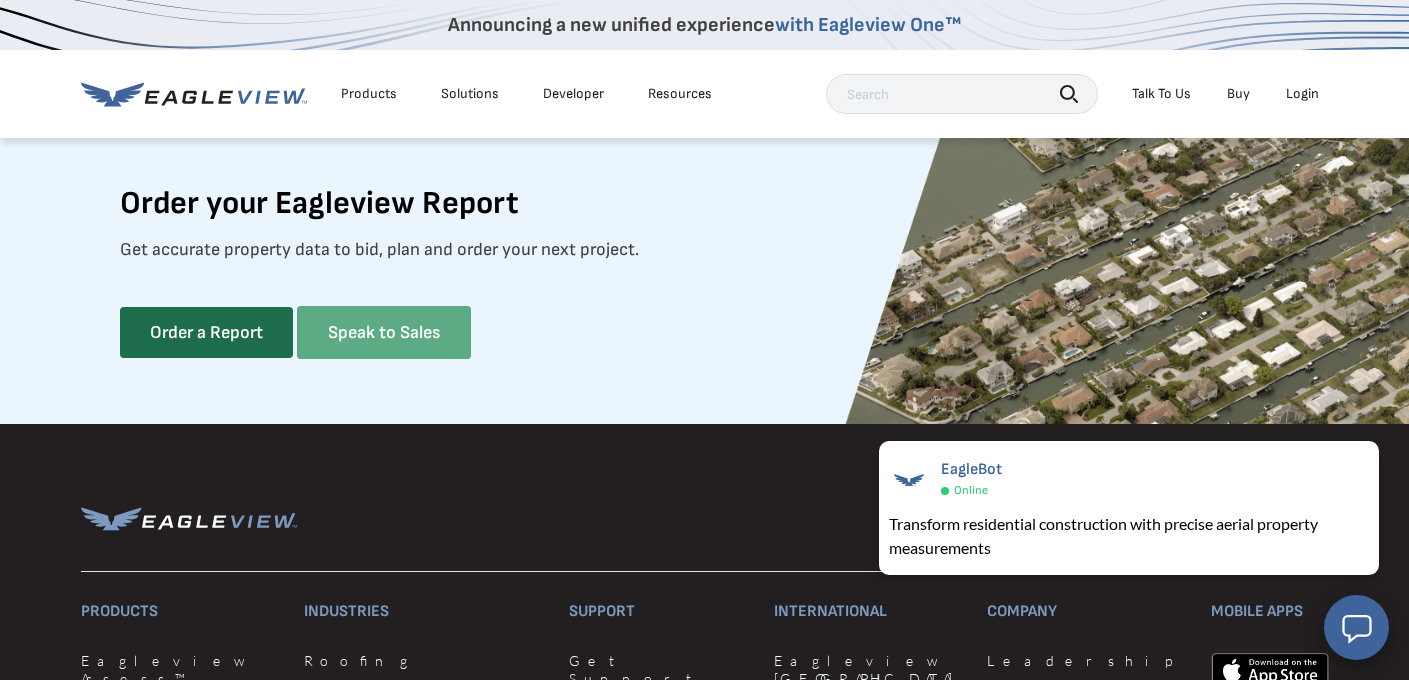 click on "Order a Report" at bounding box center [206, 333] 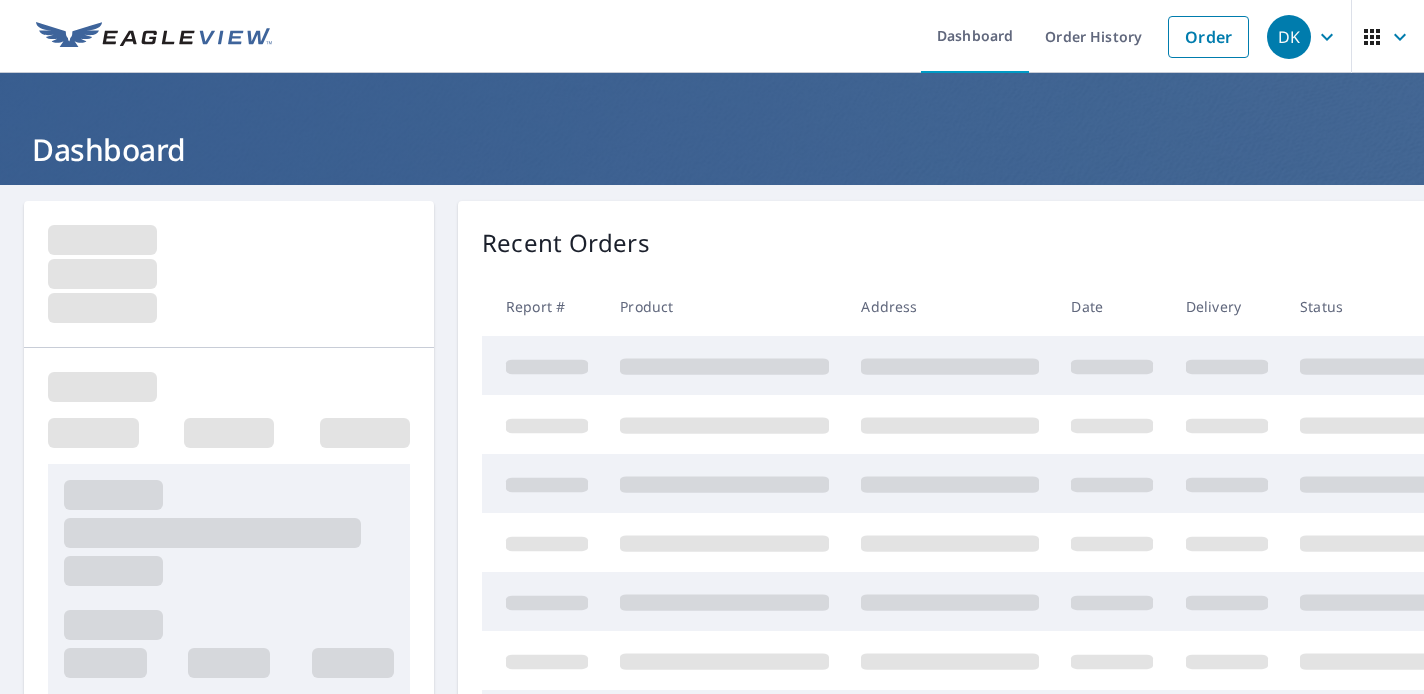scroll, scrollTop: 0, scrollLeft: 0, axis: both 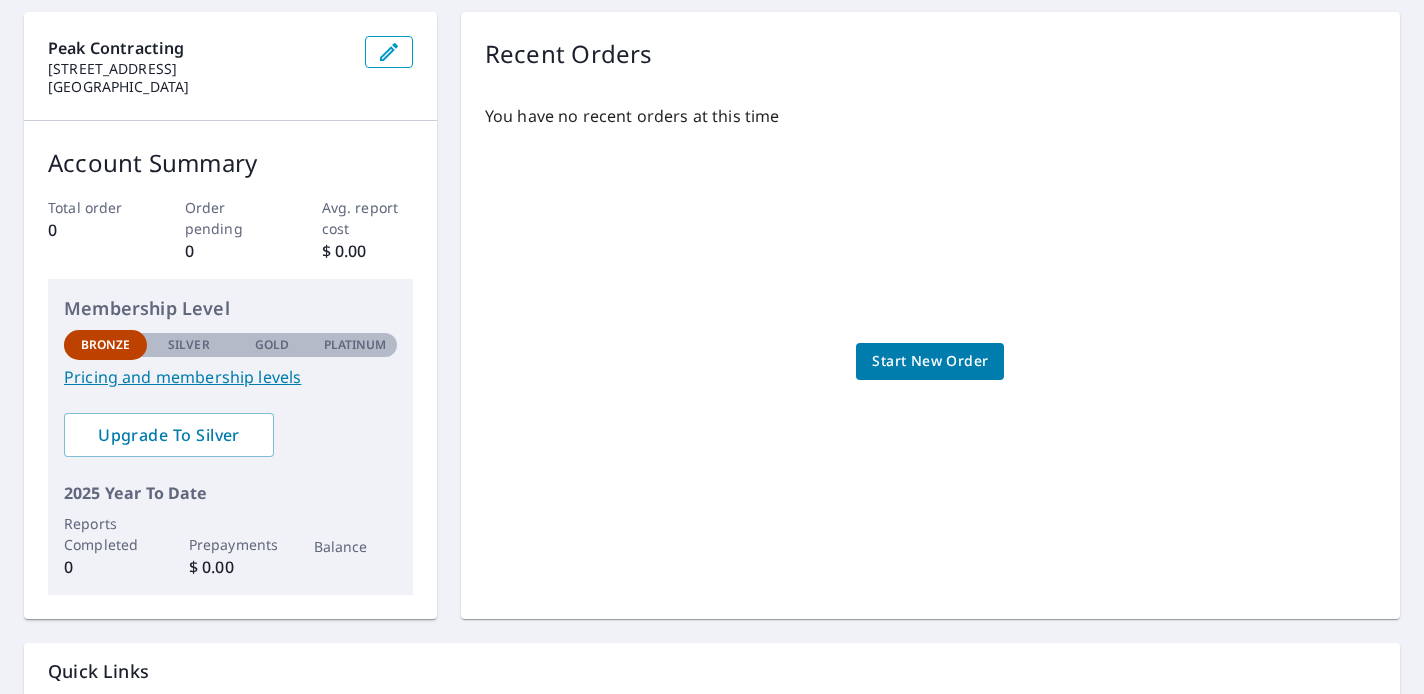 click on "Start New Order" at bounding box center [930, 361] 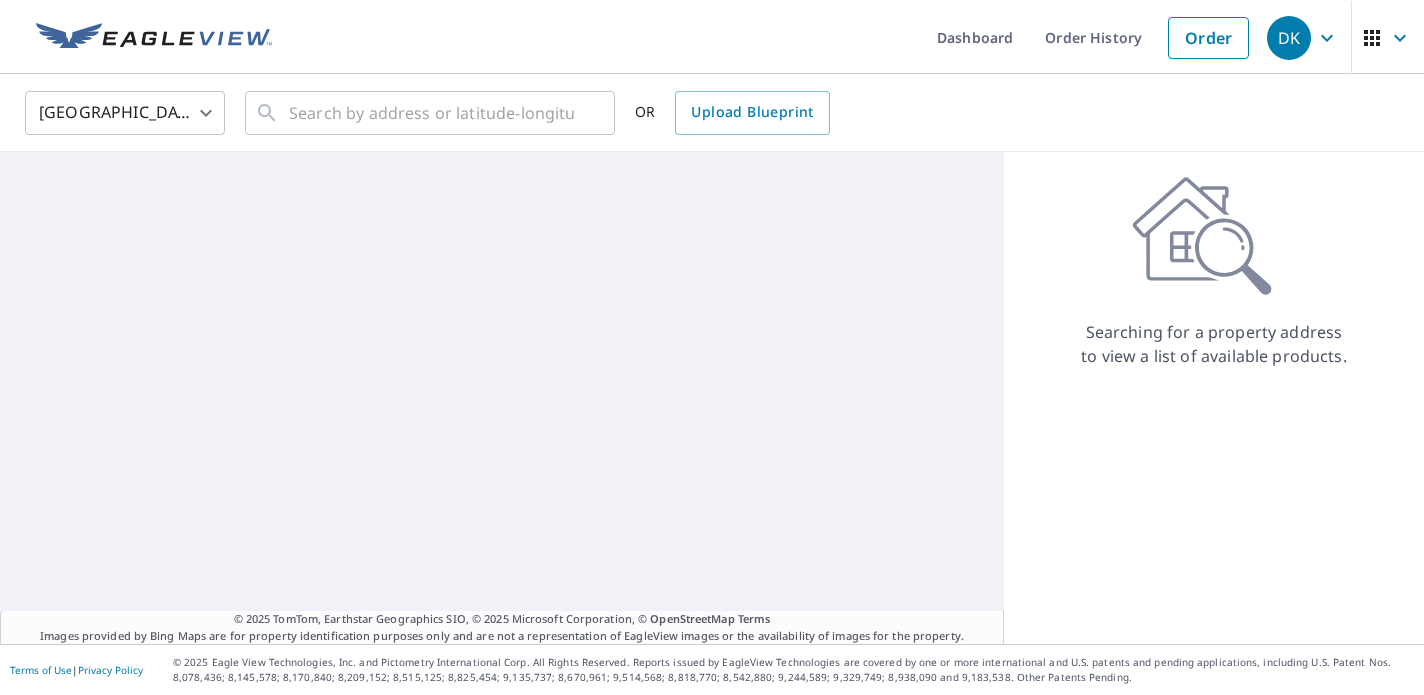 scroll, scrollTop: 0, scrollLeft: 0, axis: both 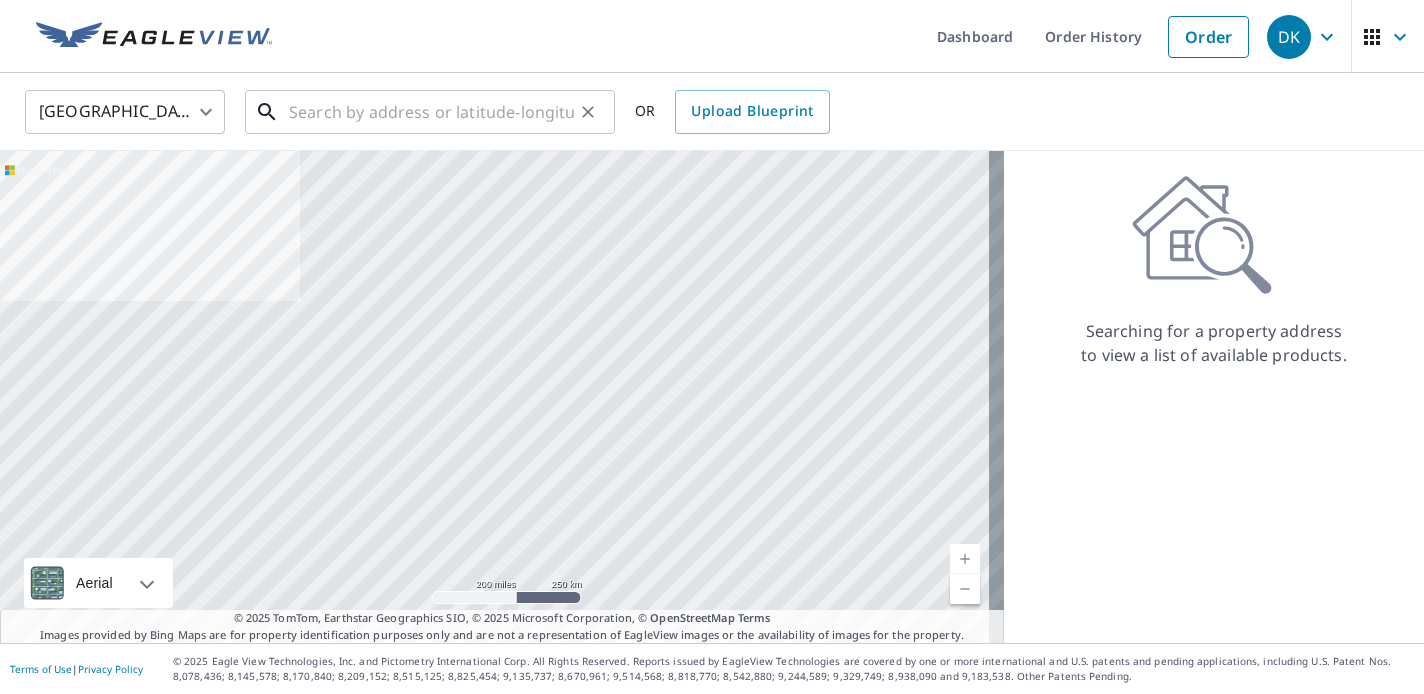click at bounding box center [431, 112] 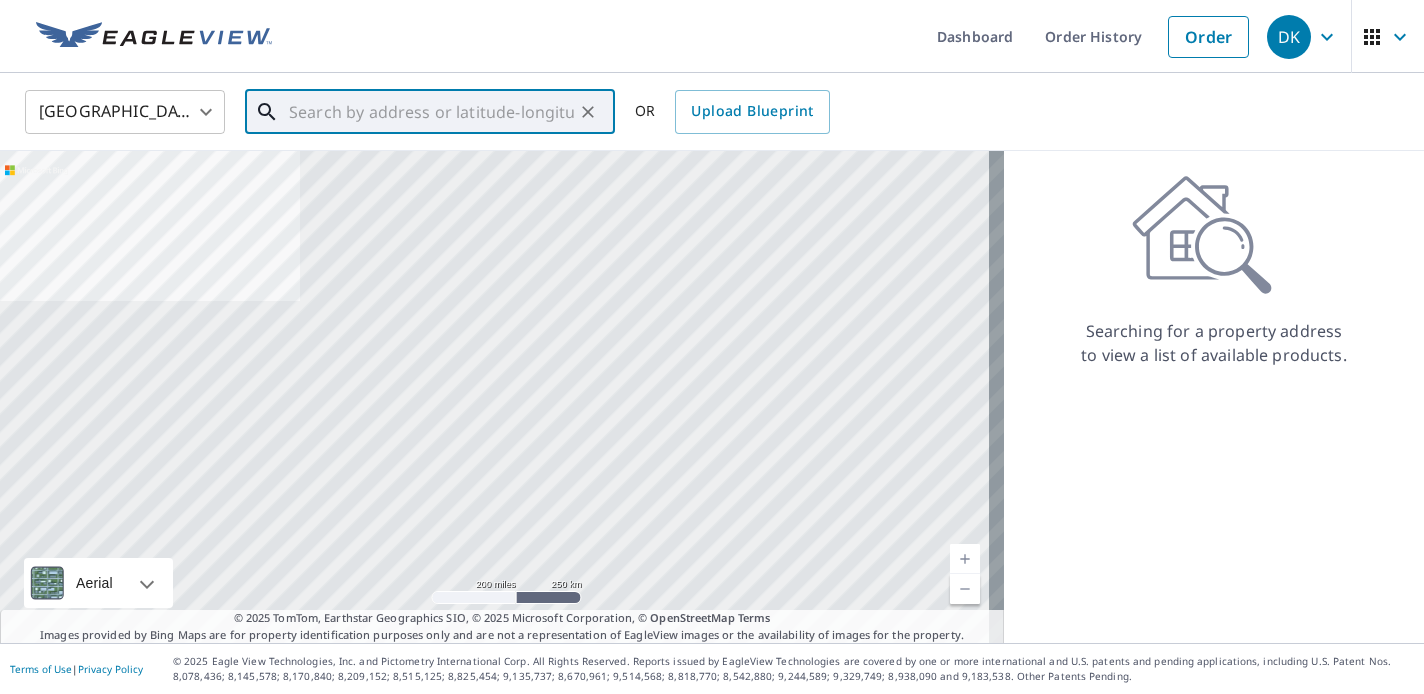 click at bounding box center [431, 112] 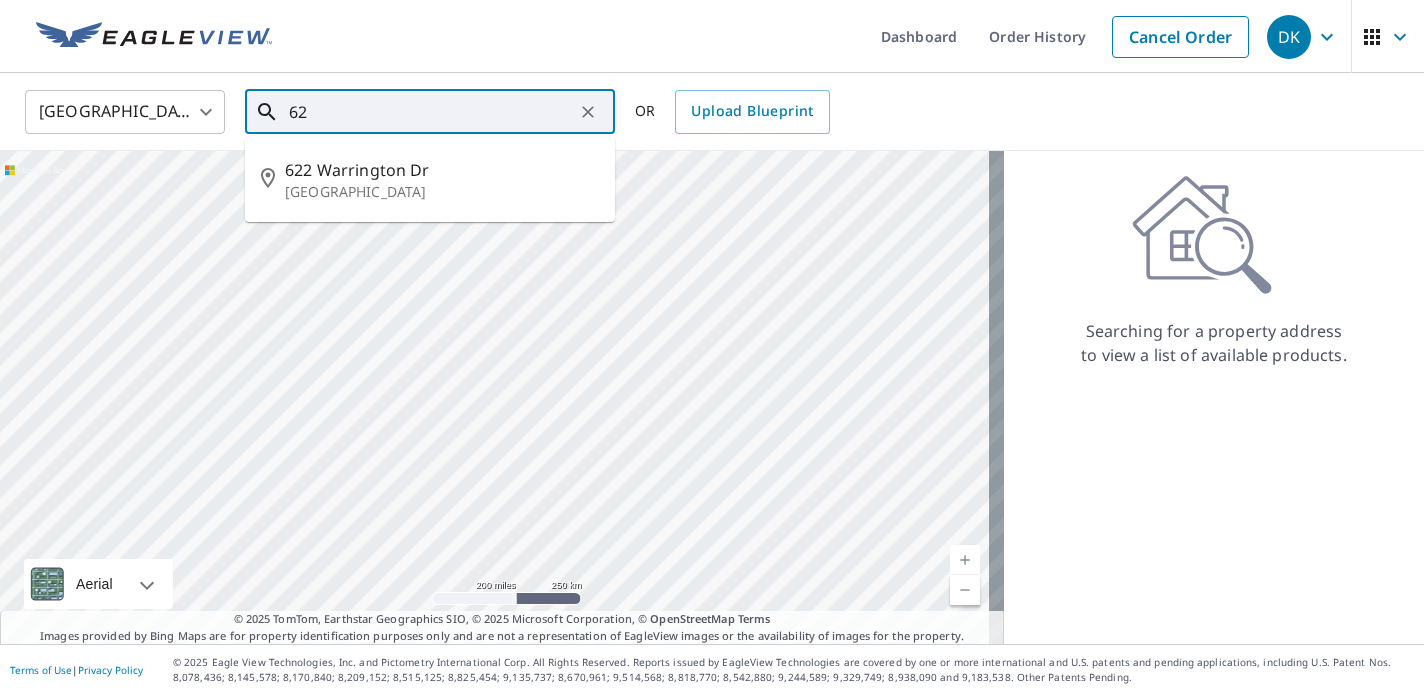type on "6" 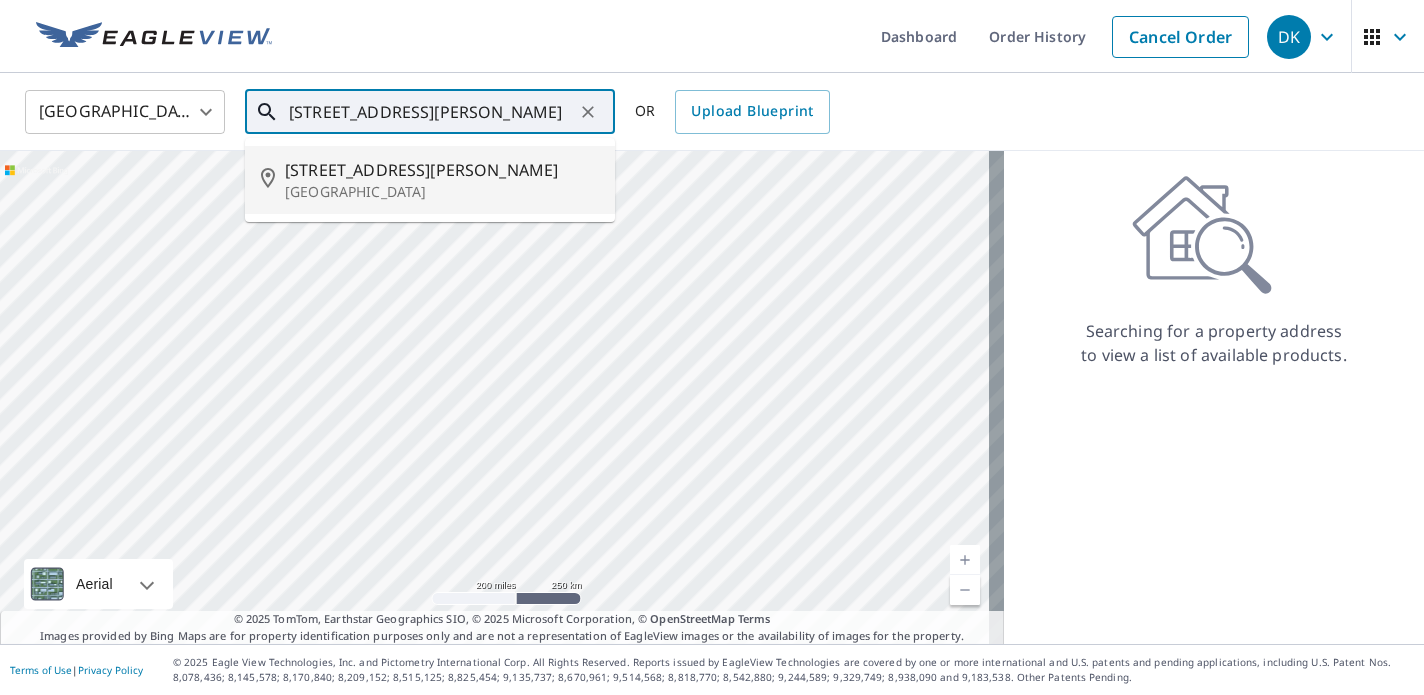 click on "2480 Astarita Way" at bounding box center [442, 170] 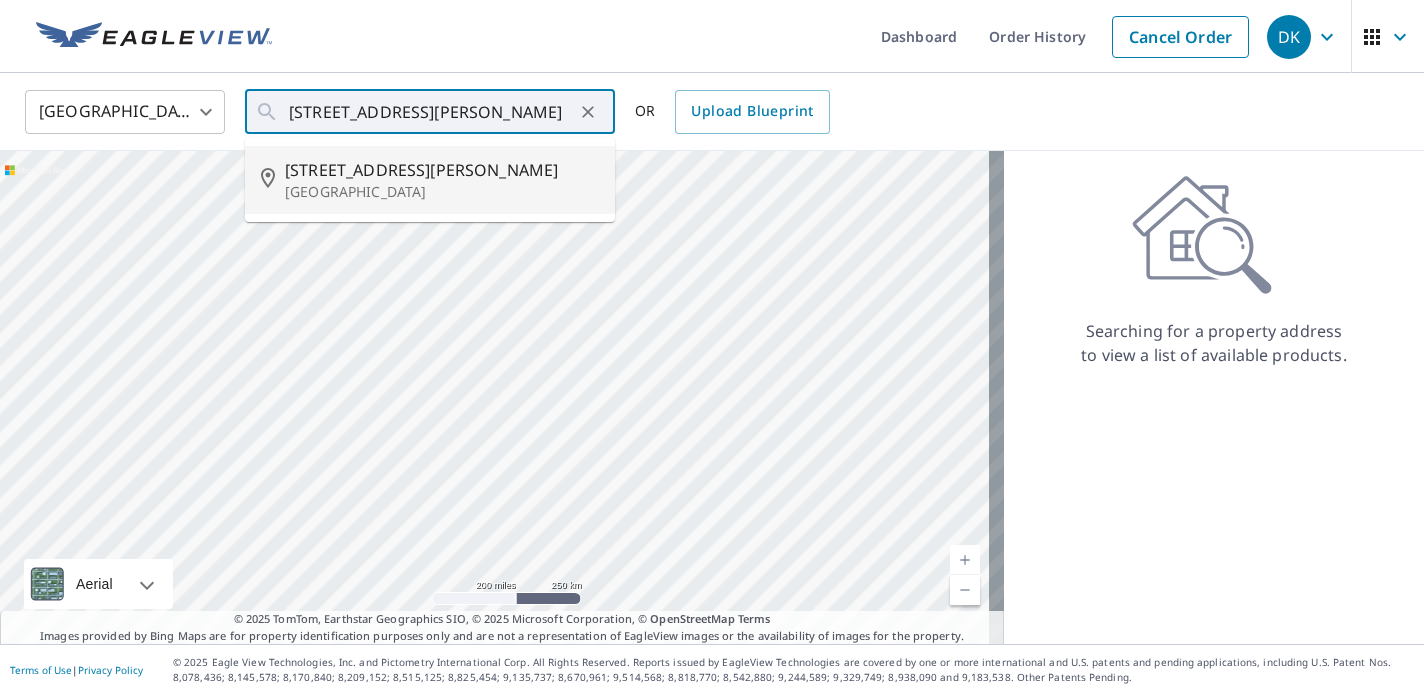 type on "2480 Astarita Way Lexington, KY 40509" 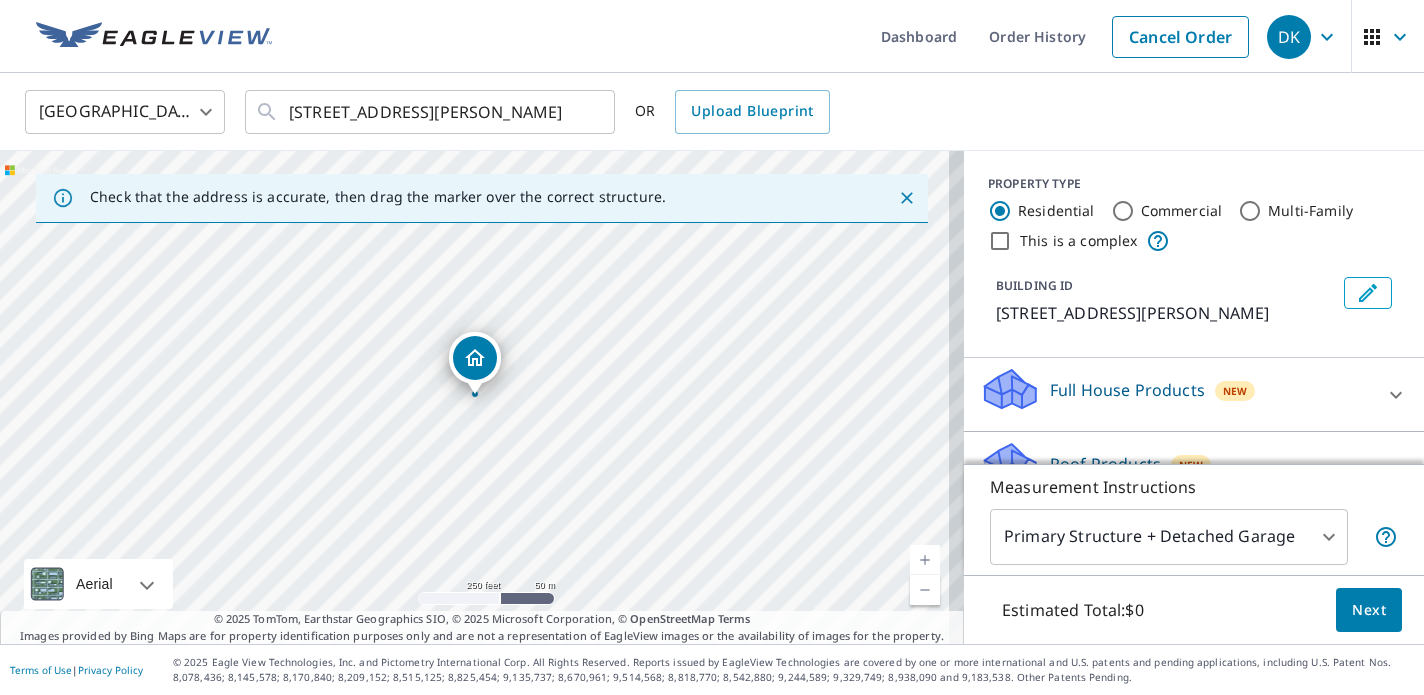 click 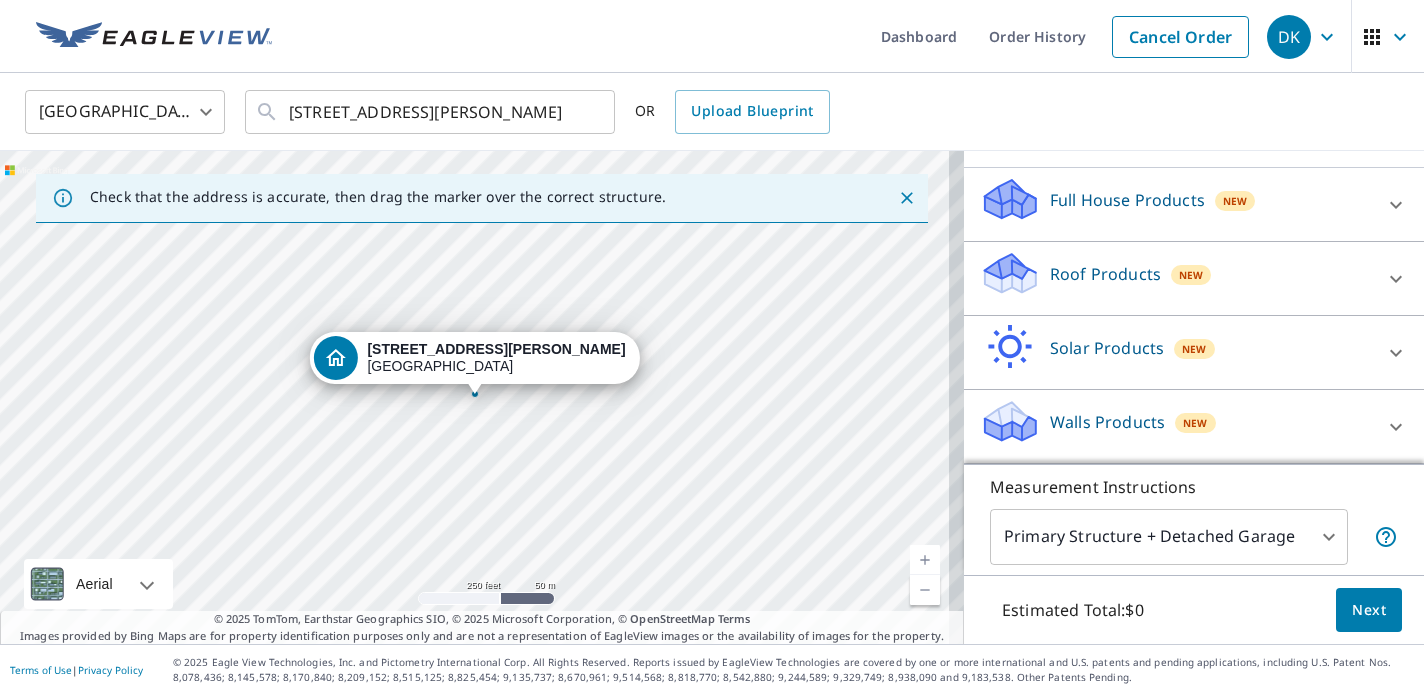 scroll, scrollTop: 190, scrollLeft: 0, axis: vertical 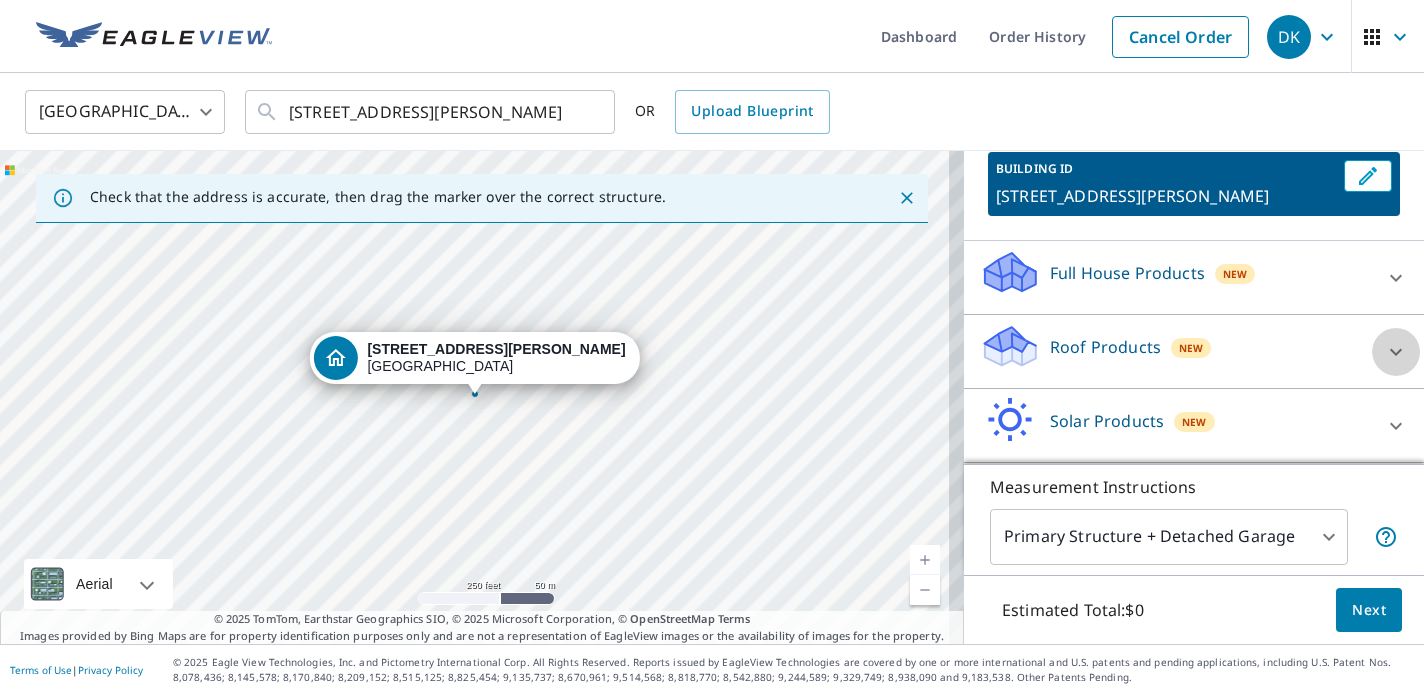 click 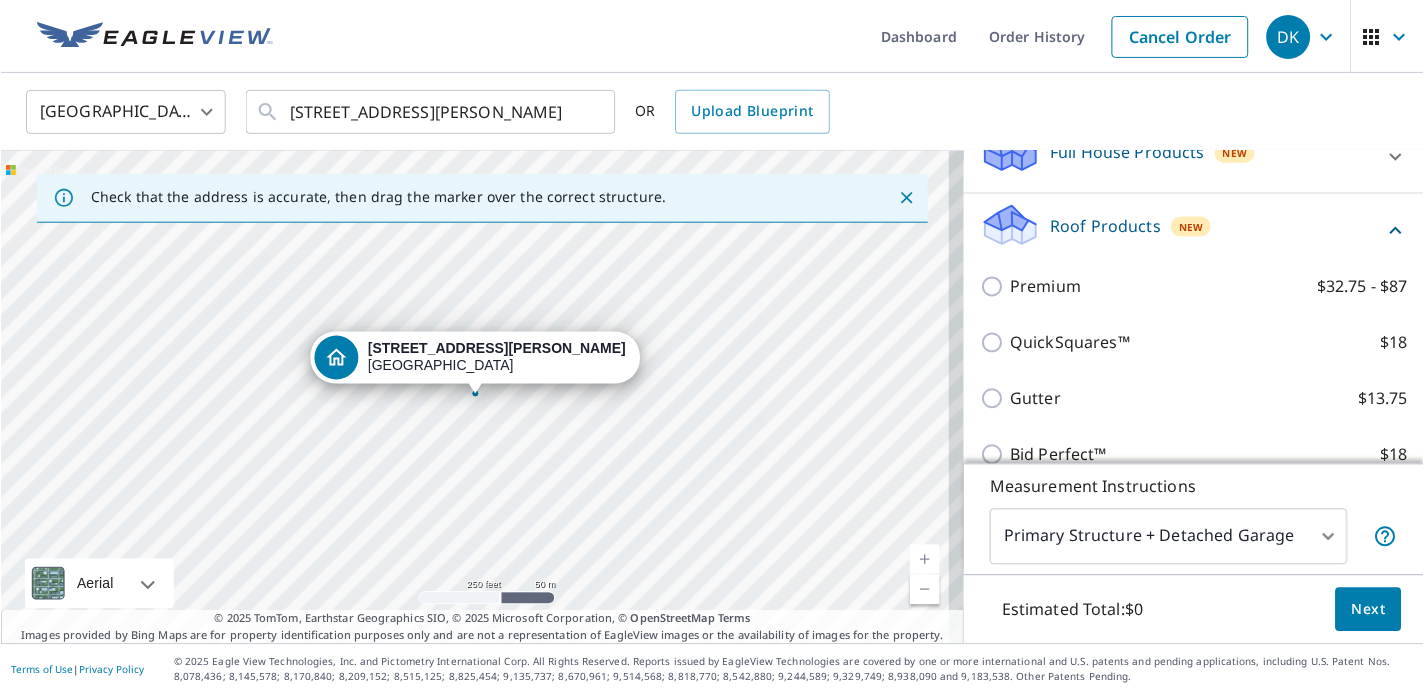 scroll, scrollTop: 252, scrollLeft: 0, axis: vertical 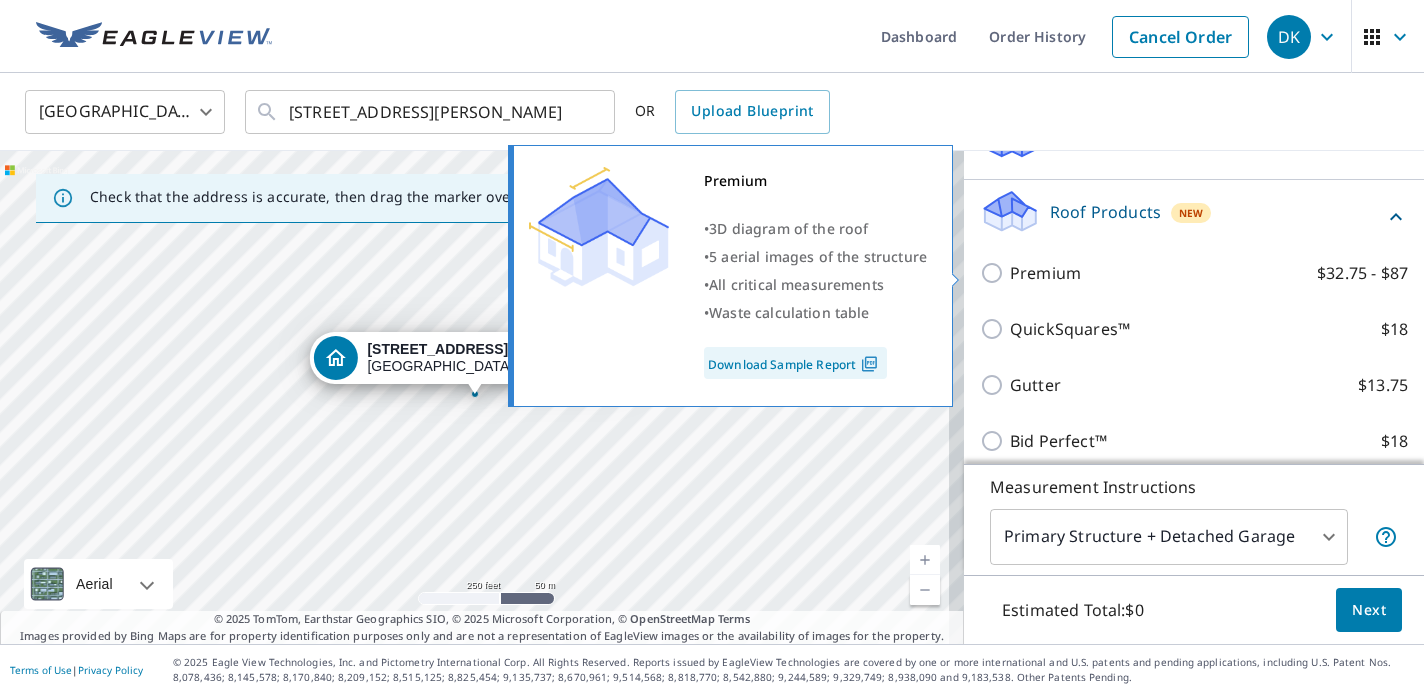 click on "Premium $32.75 - $87" at bounding box center [995, 273] 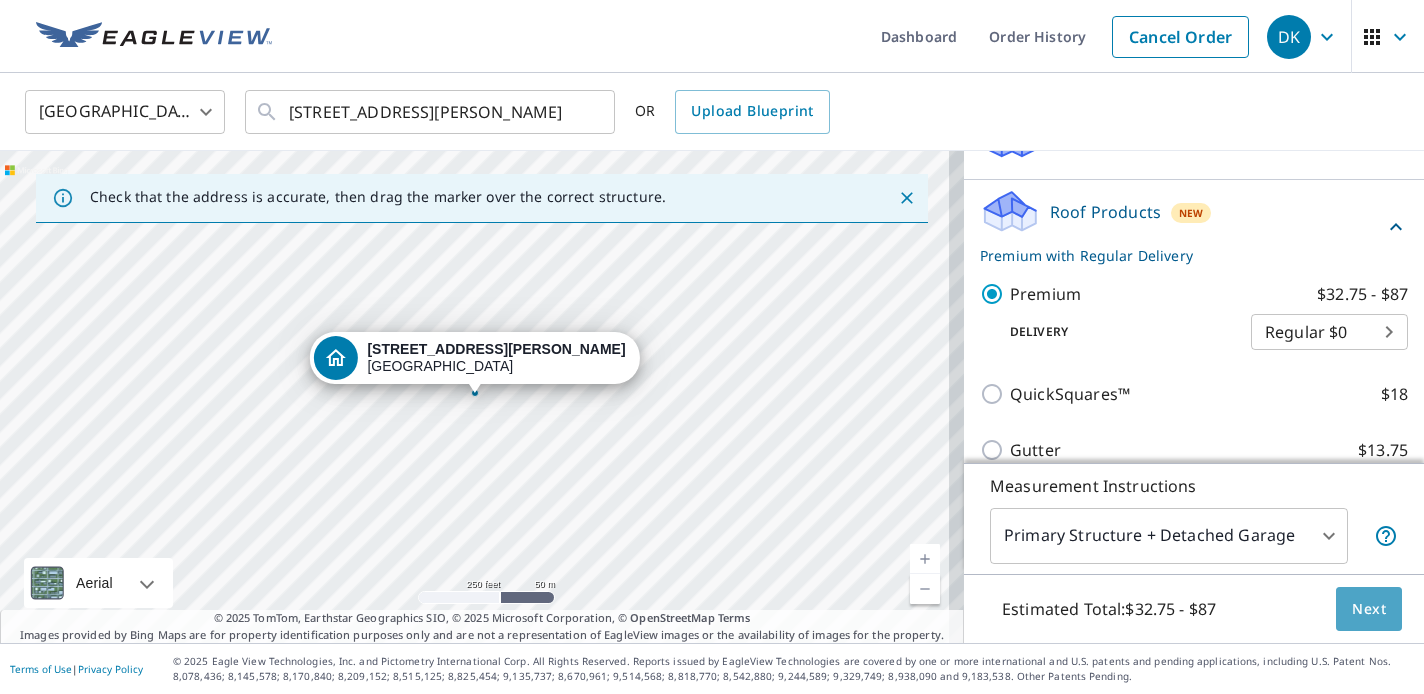 click on "Next" at bounding box center [1369, 609] 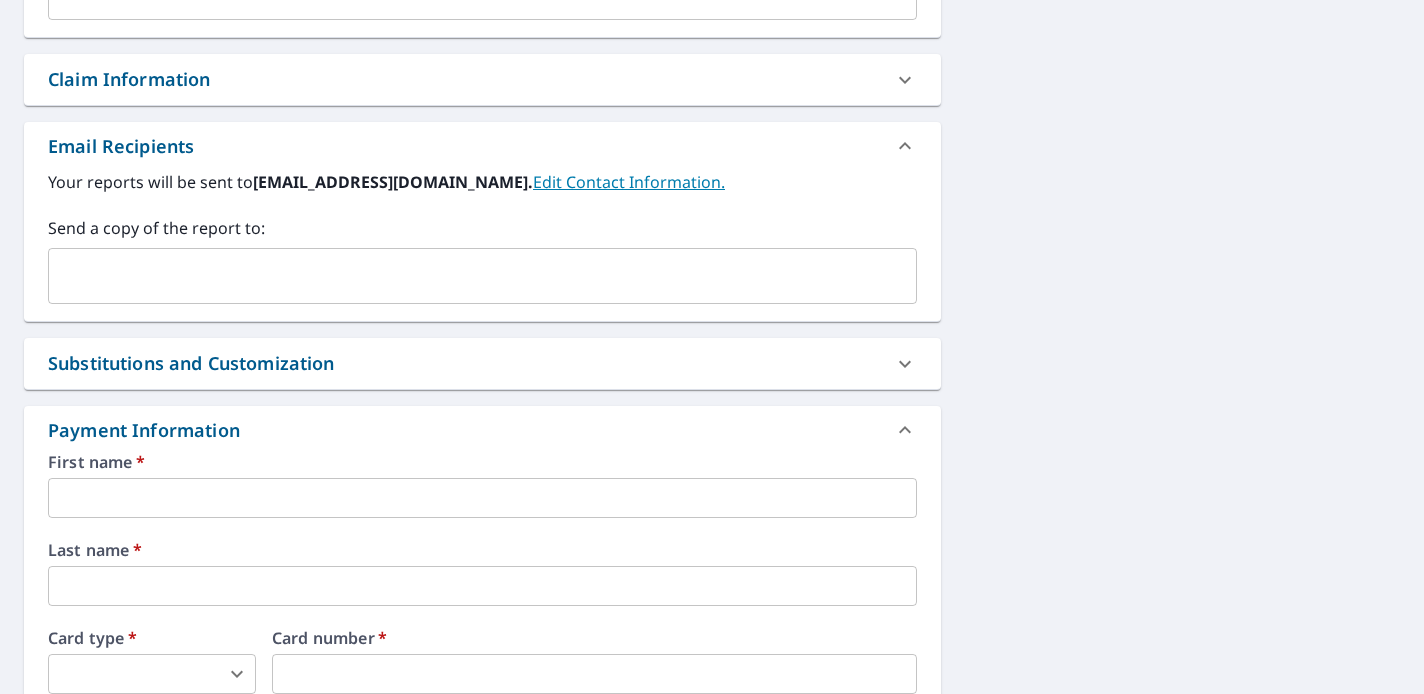 scroll, scrollTop: 674, scrollLeft: 0, axis: vertical 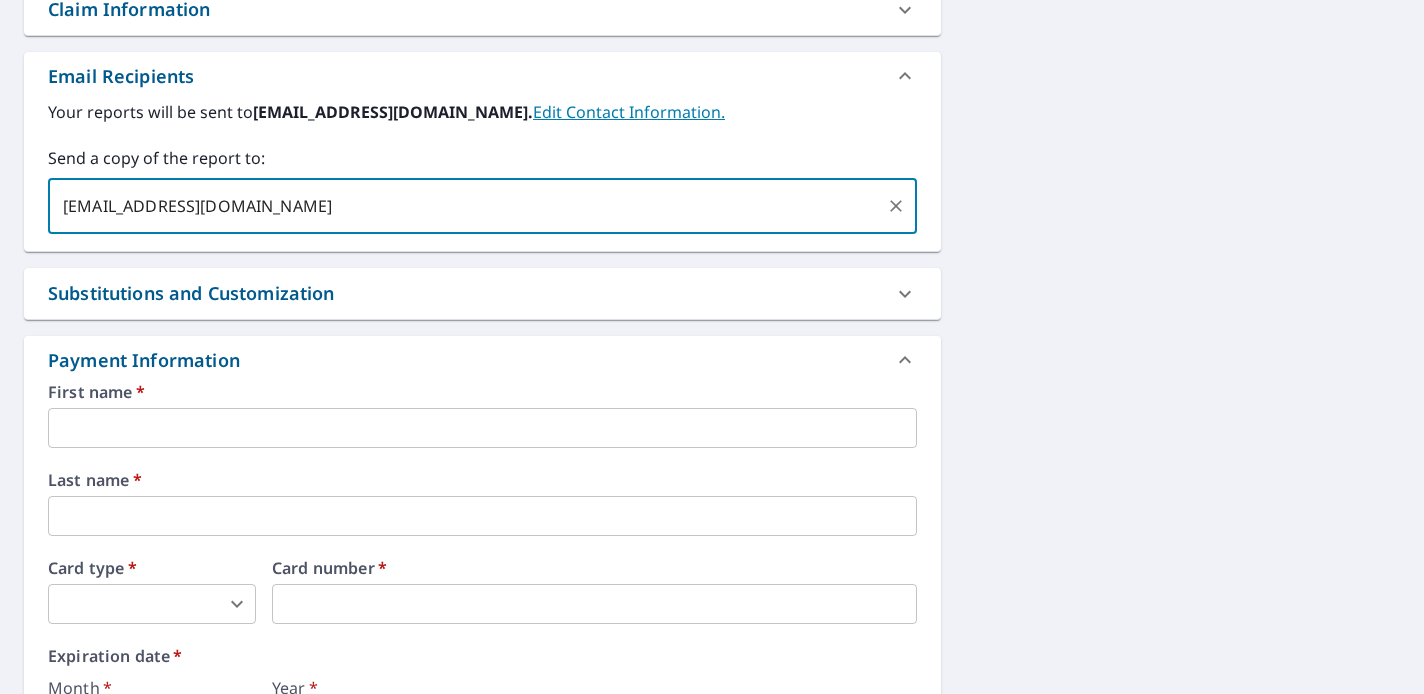 type on "dkelley@peak-contract.com" 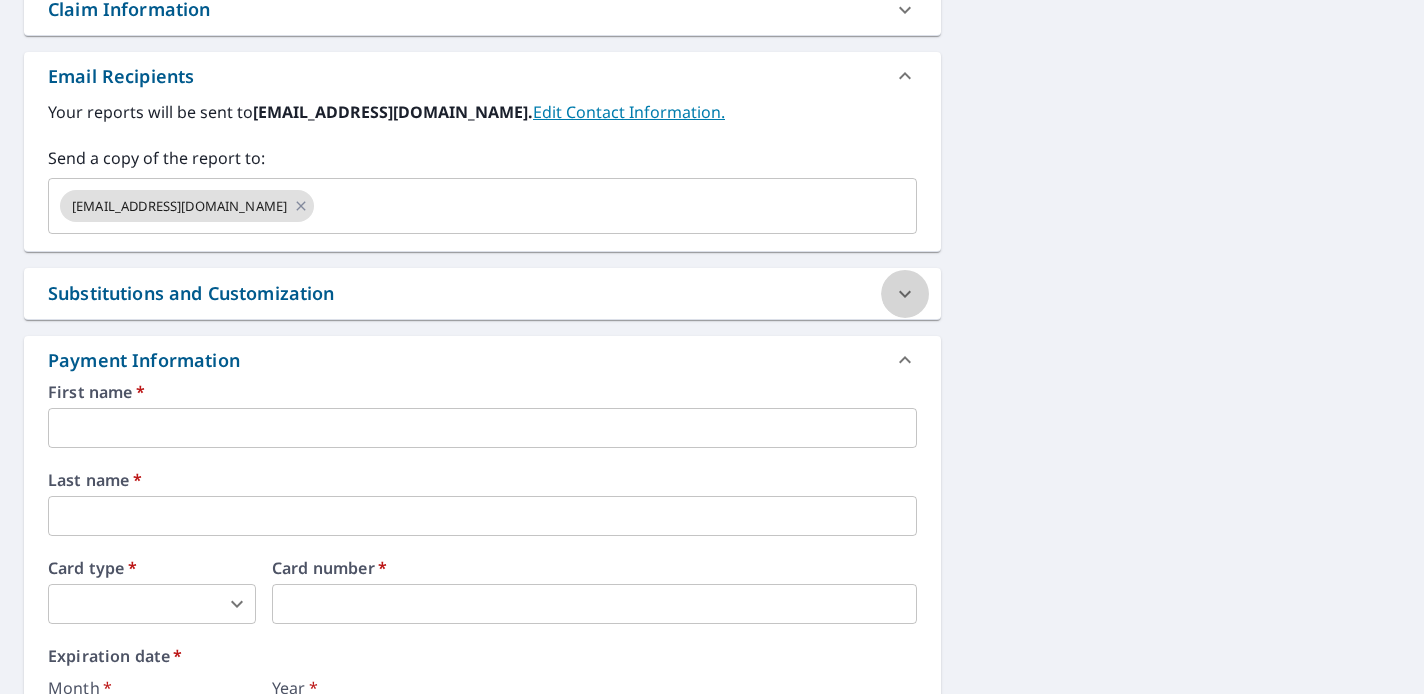 click 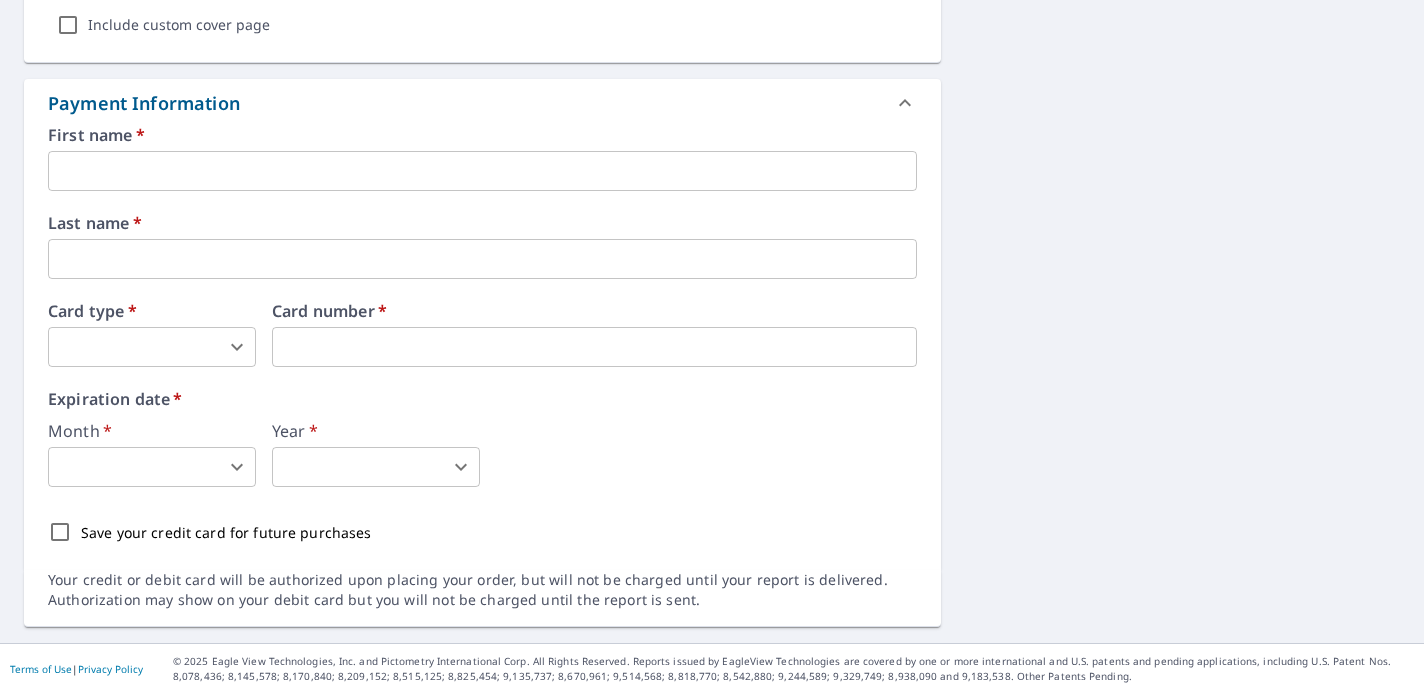 scroll, scrollTop: 1610, scrollLeft: 0, axis: vertical 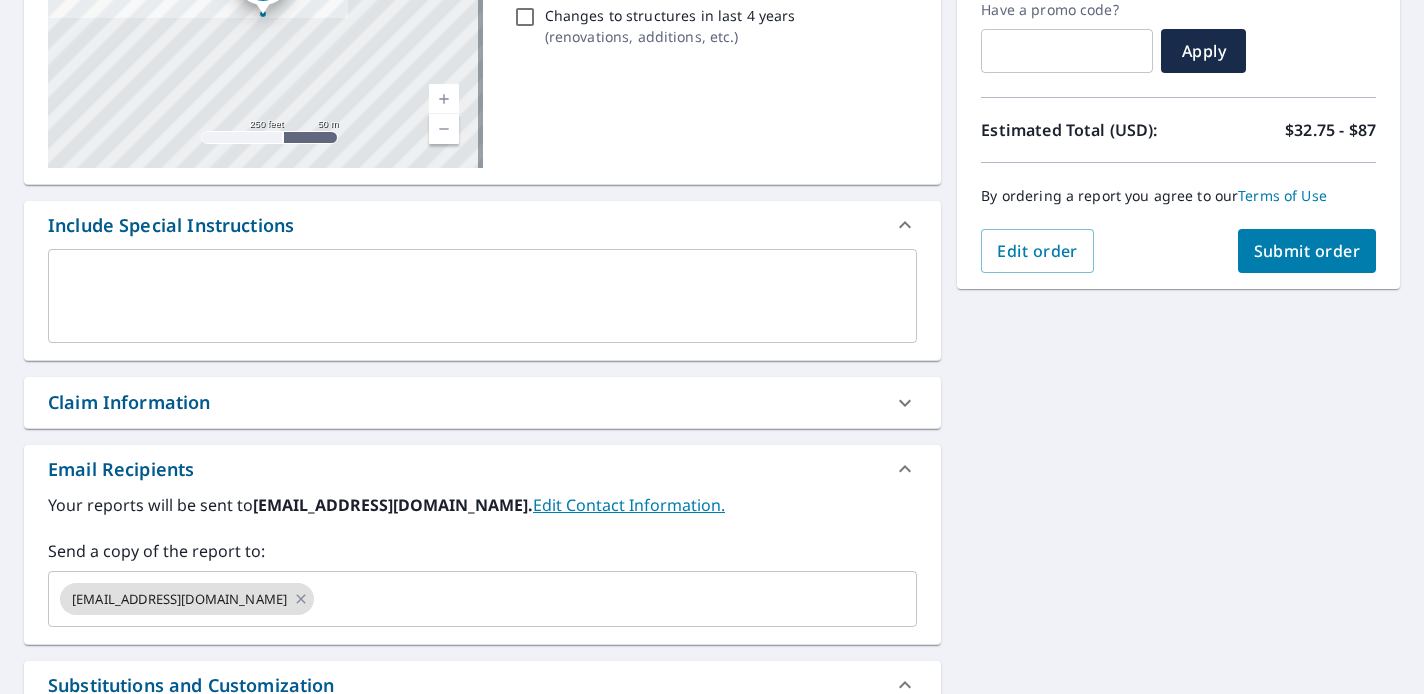 click 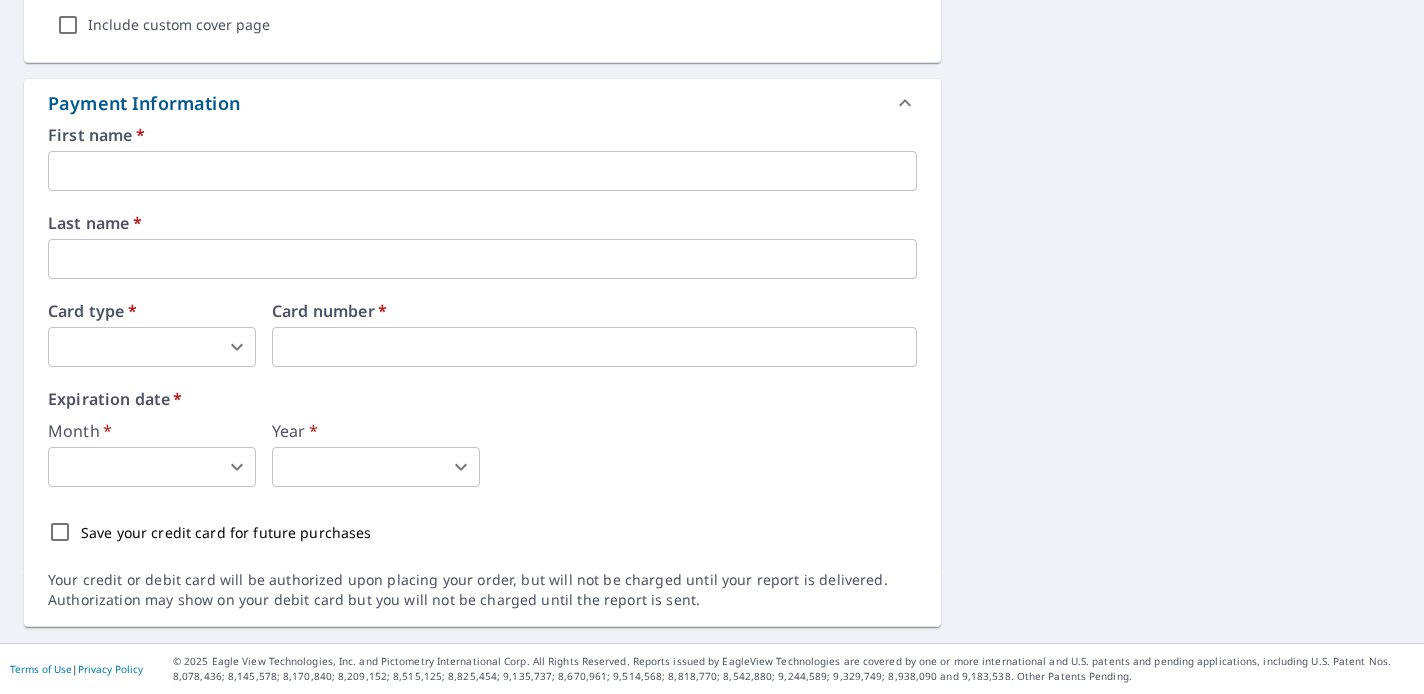 scroll, scrollTop: 2040, scrollLeft: 0, axis: vertical 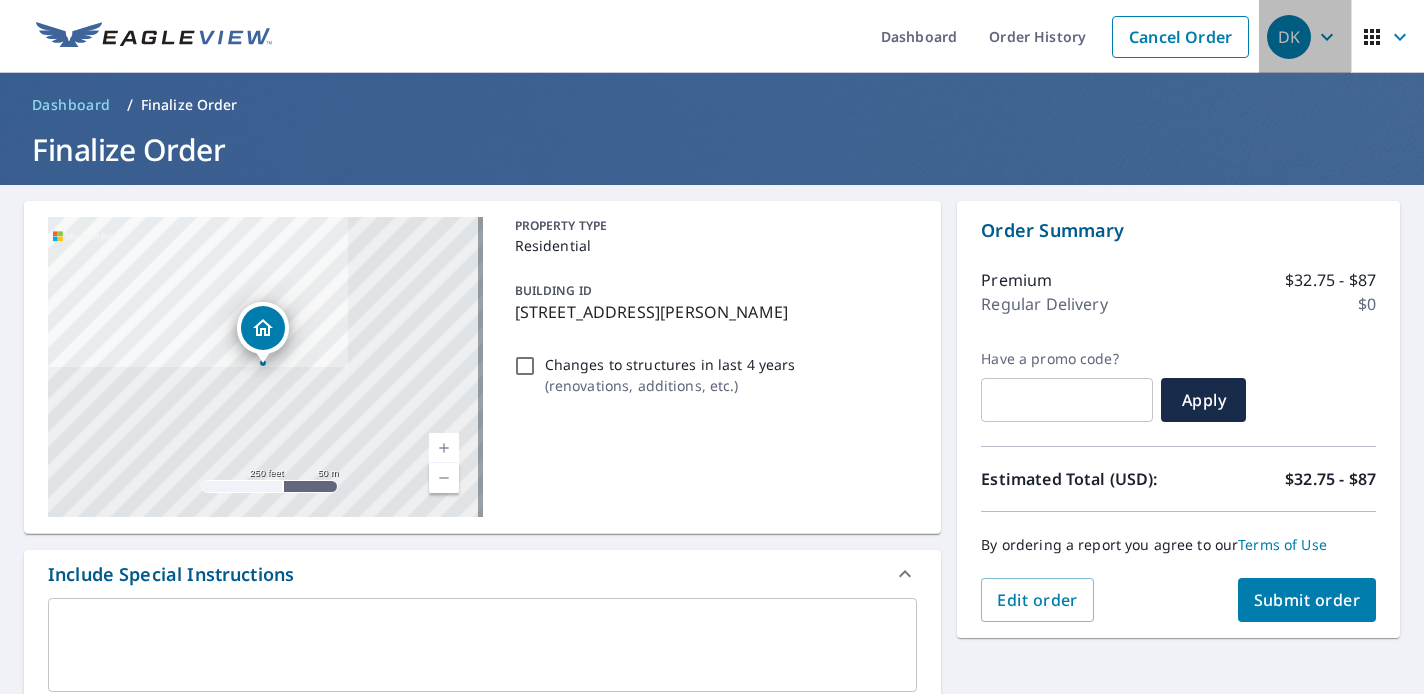 click 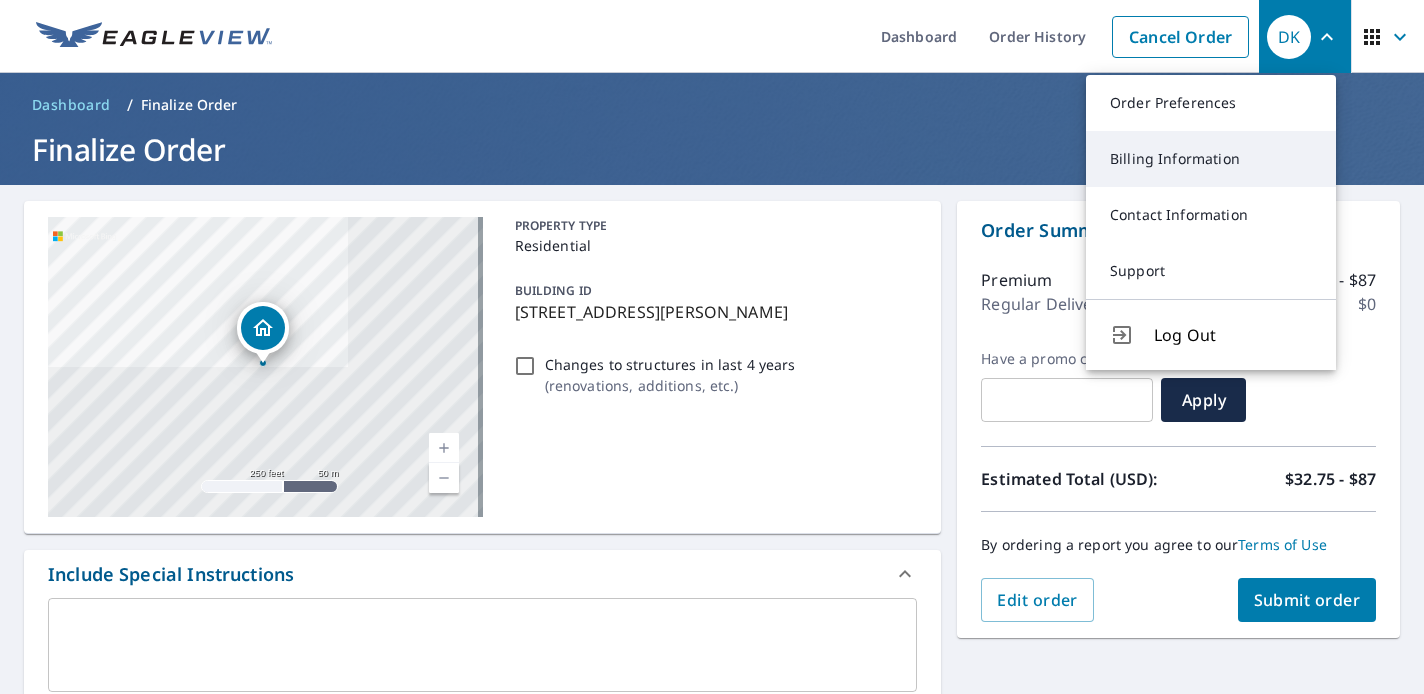 click on "Billing Information" at bounding box center [1211, 159] 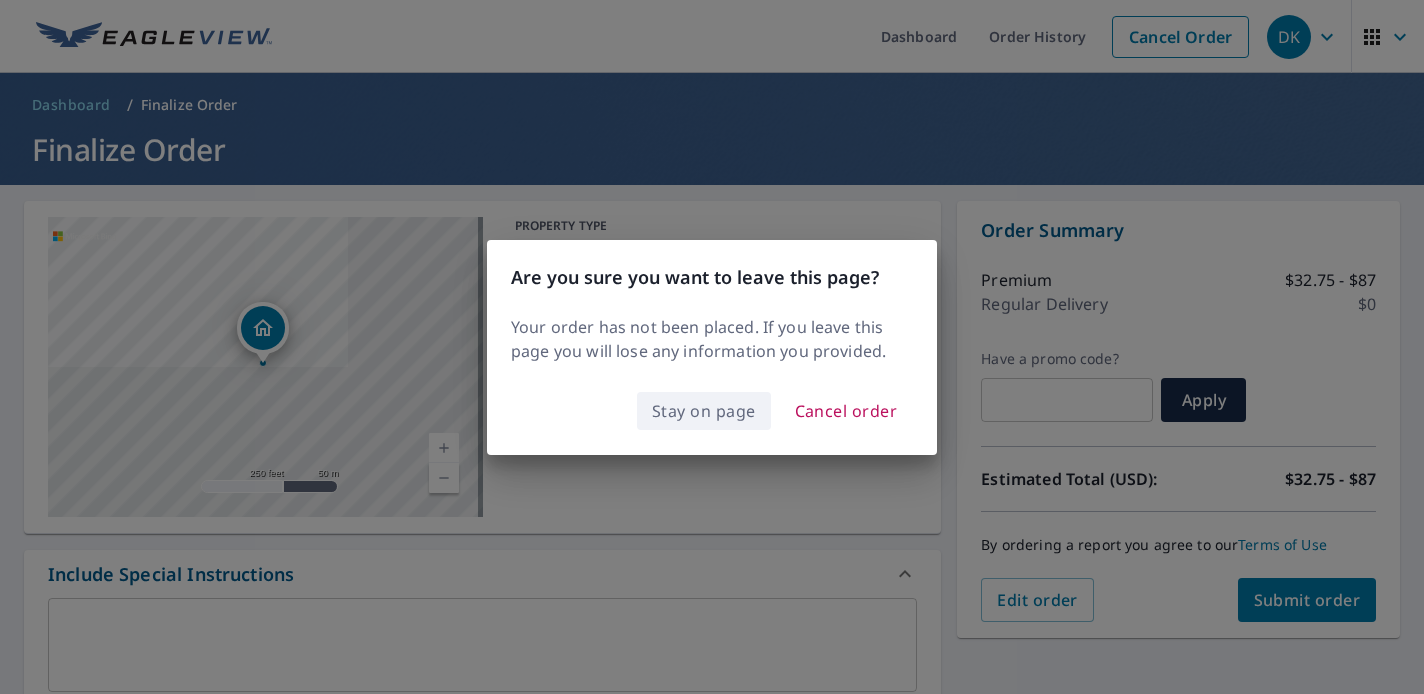 click on "Stay on page" at bounding box center [704, 411] 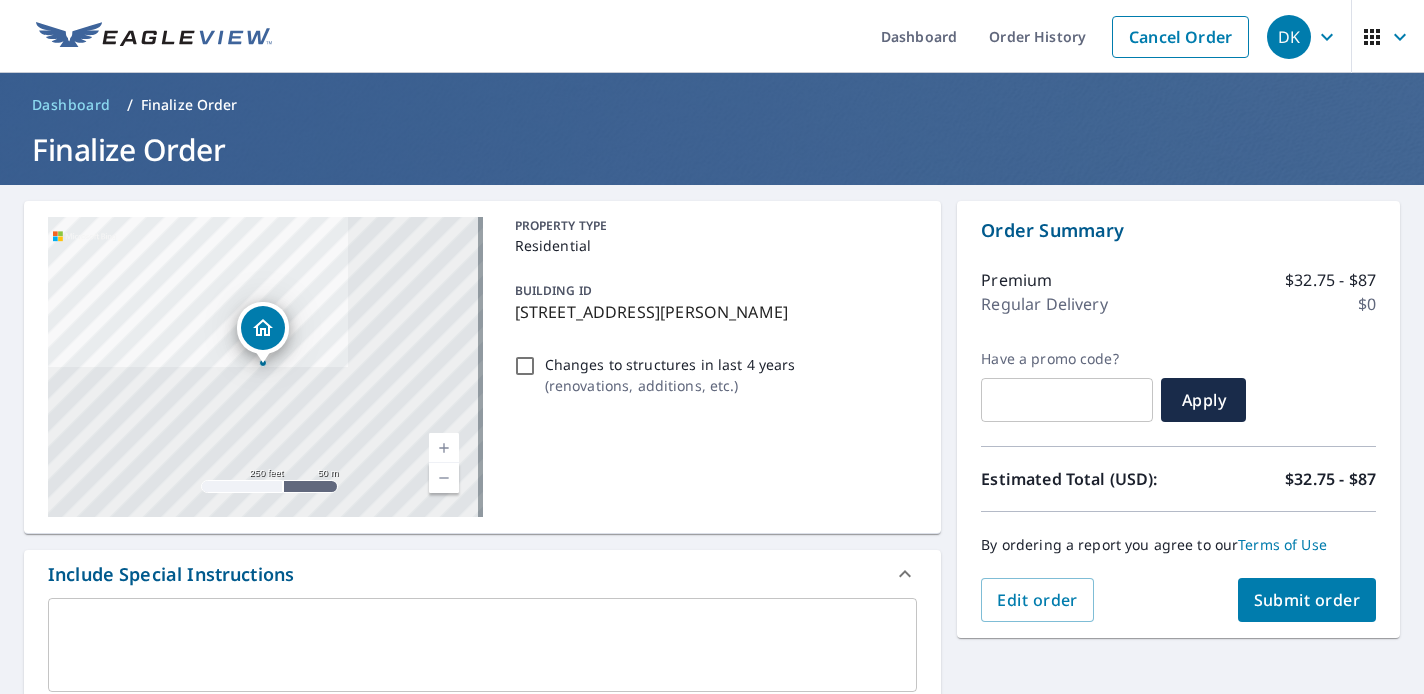 click on "DK" at bounding box center (1305, 37) 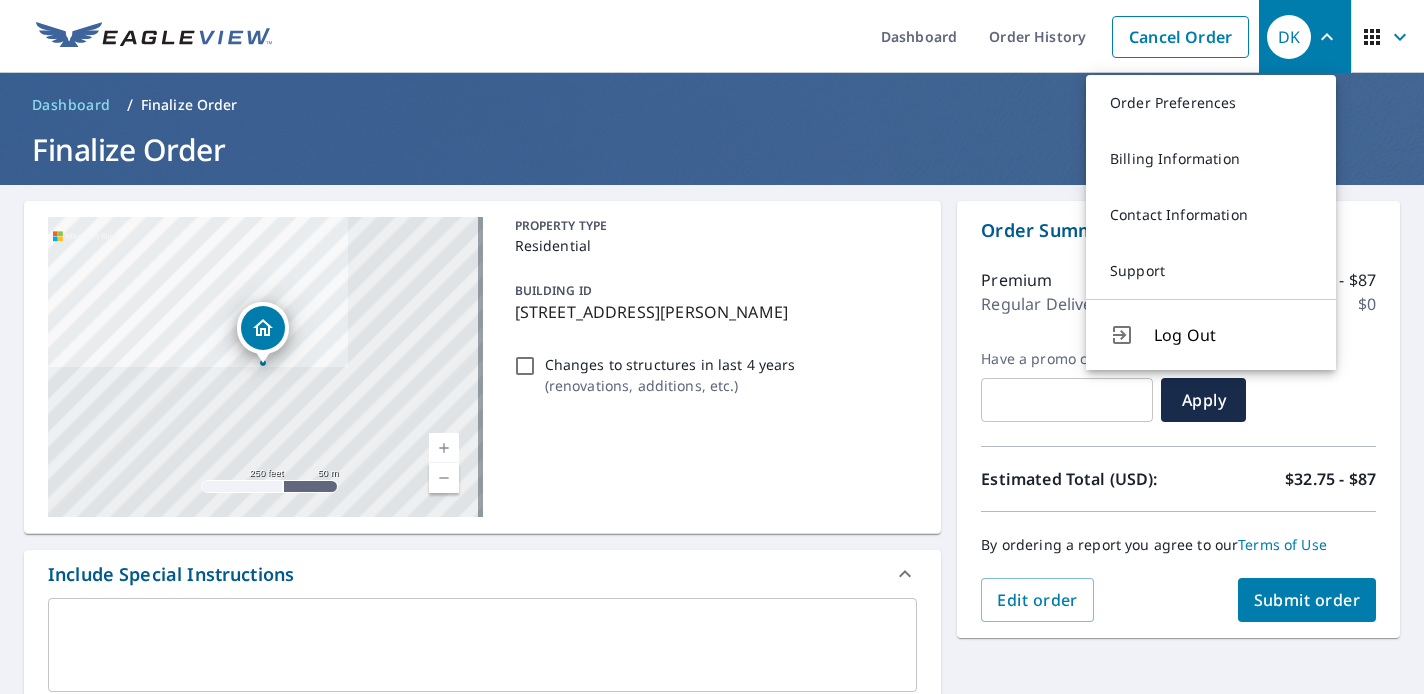 scroll, scrollTop: 0, scrollLeft: 0, axis: both 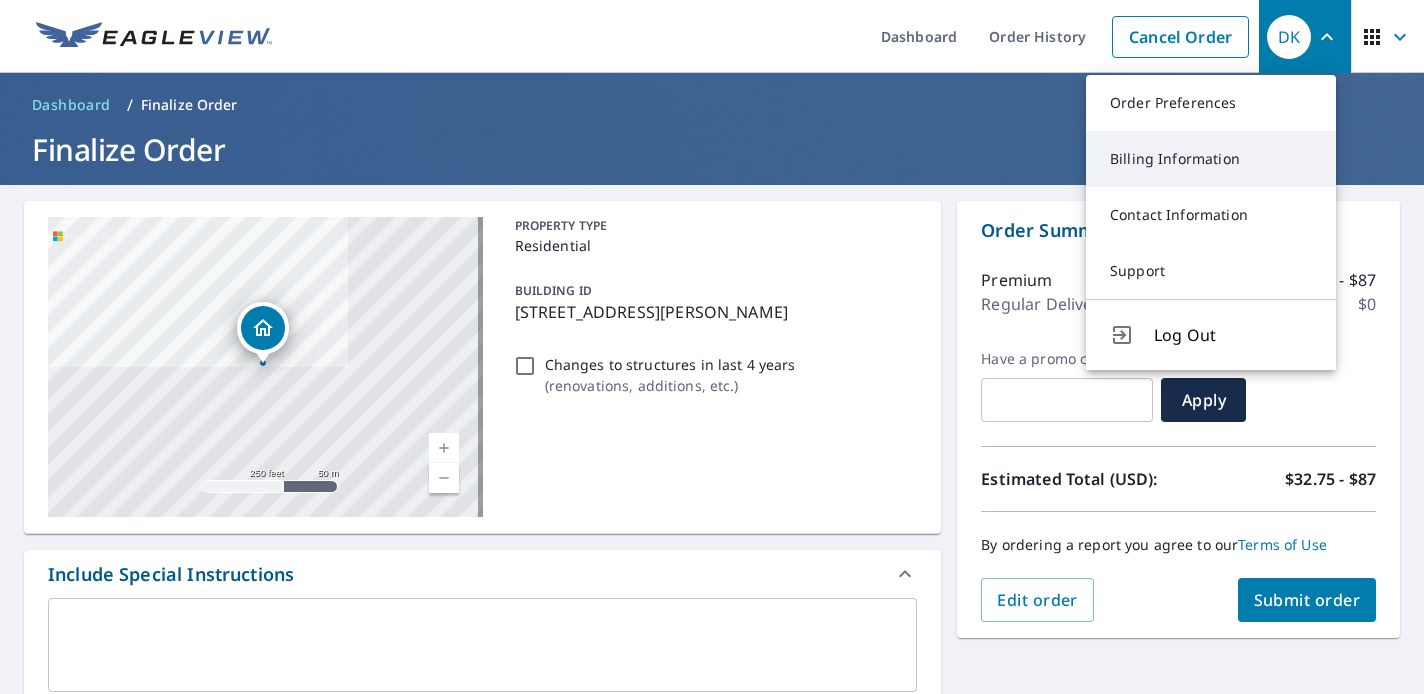 click on "Billing Information" at bounding box center (1211, 159) 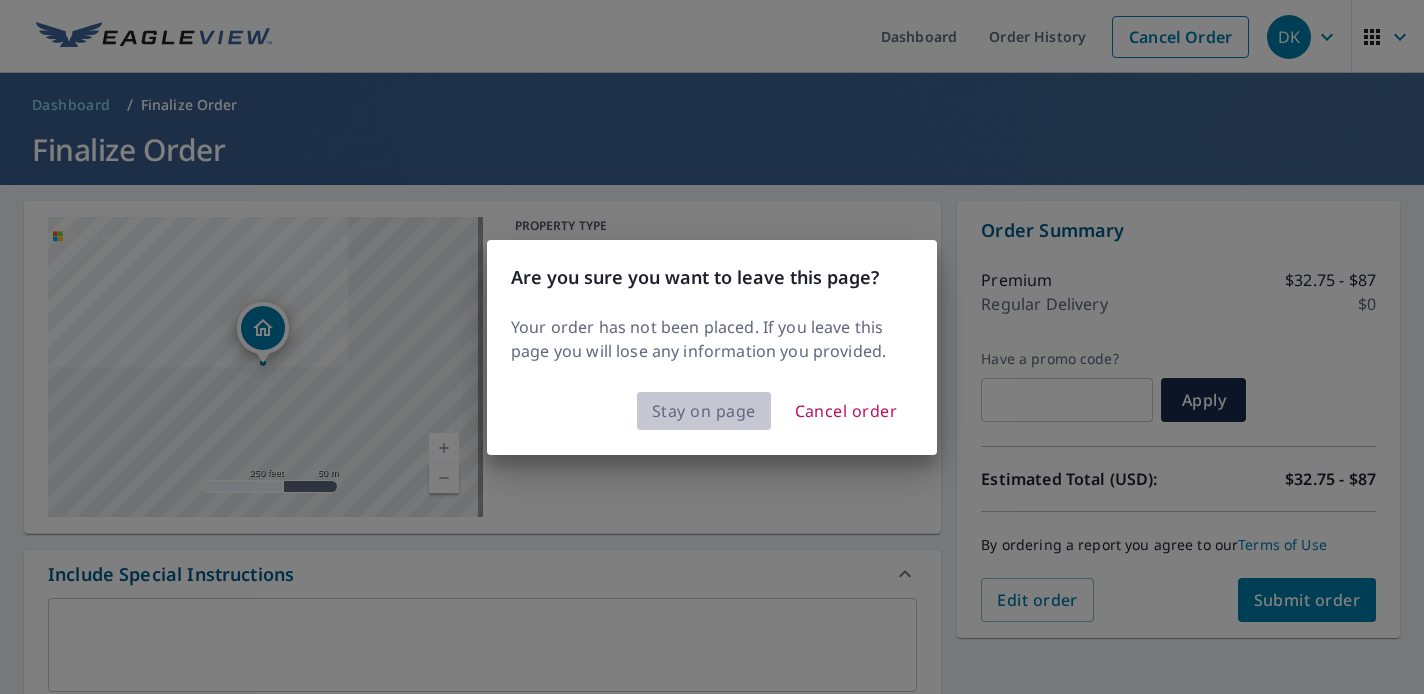 click on "Stay on page" at bounding box center (704, 411) 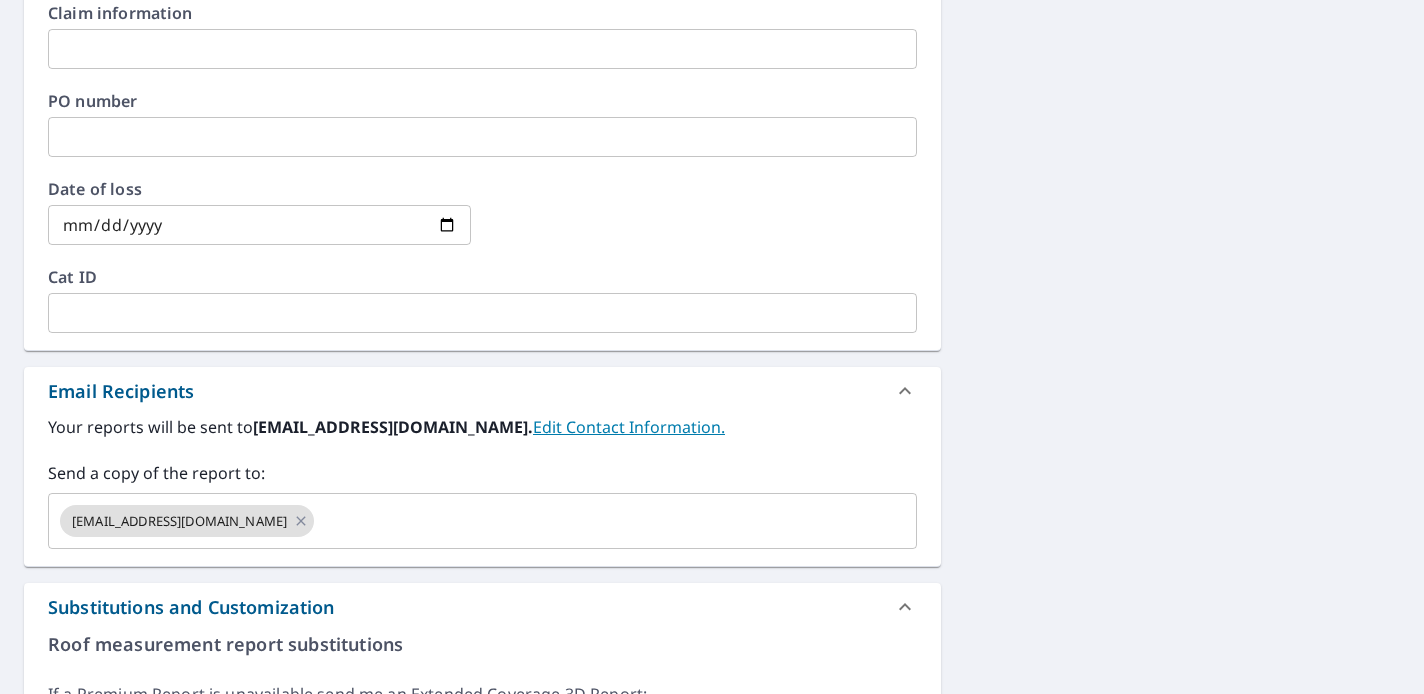 scroll, scrollTop: 807, scrollLeft: 0, axis: vertical 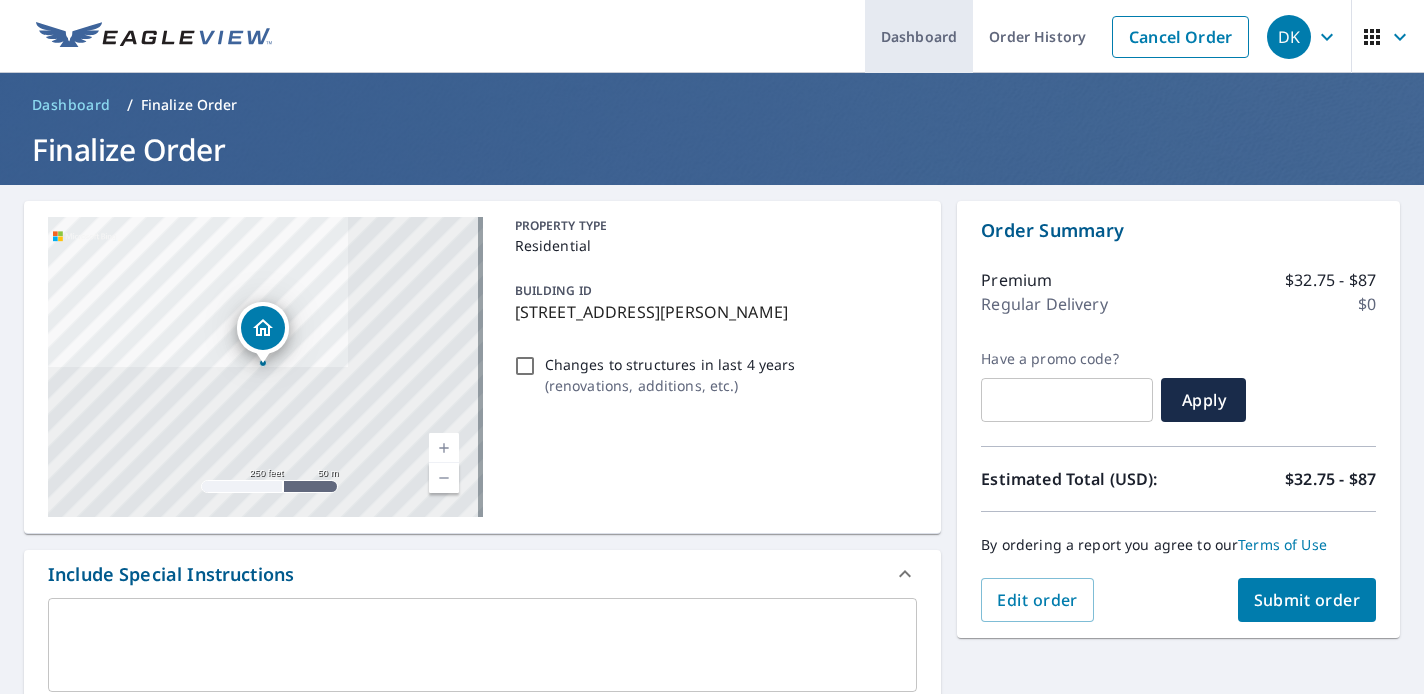 click on "Dashboard" at bounding box center (919, 36) 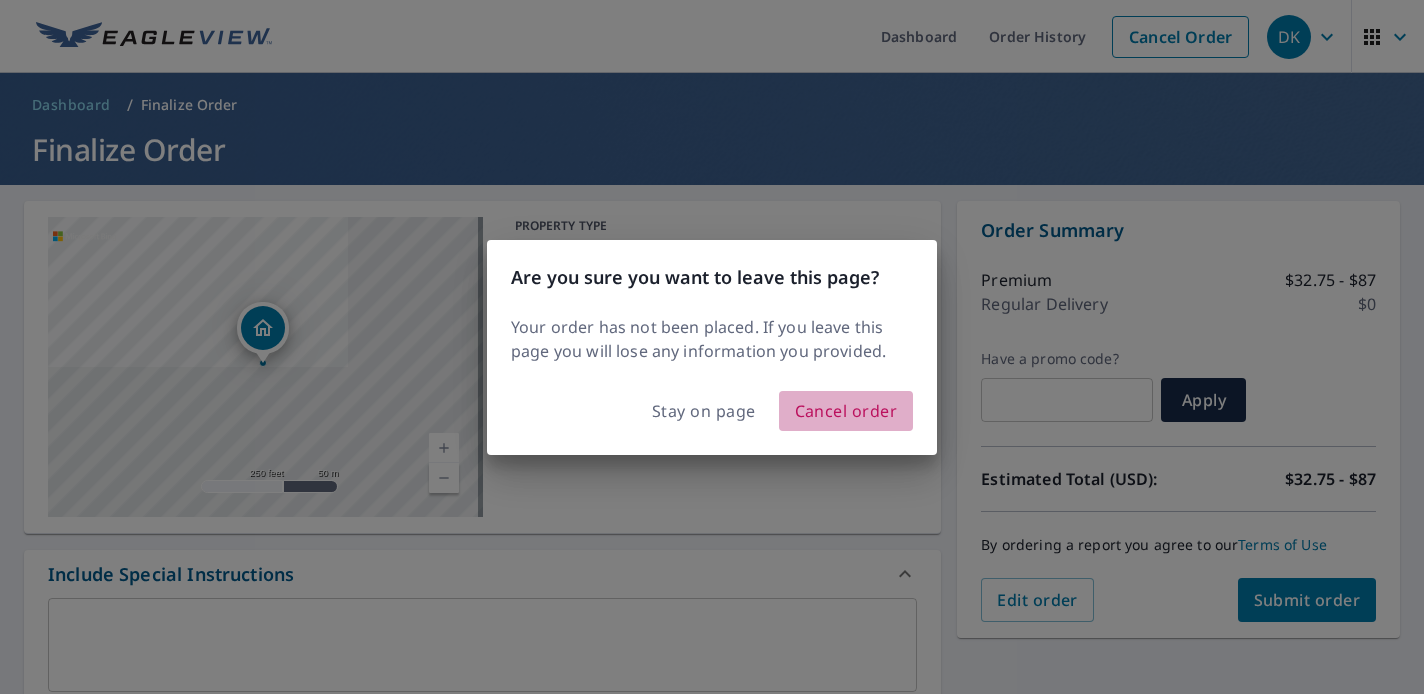 click on "Cancel order" at bounding box center (846, 411) 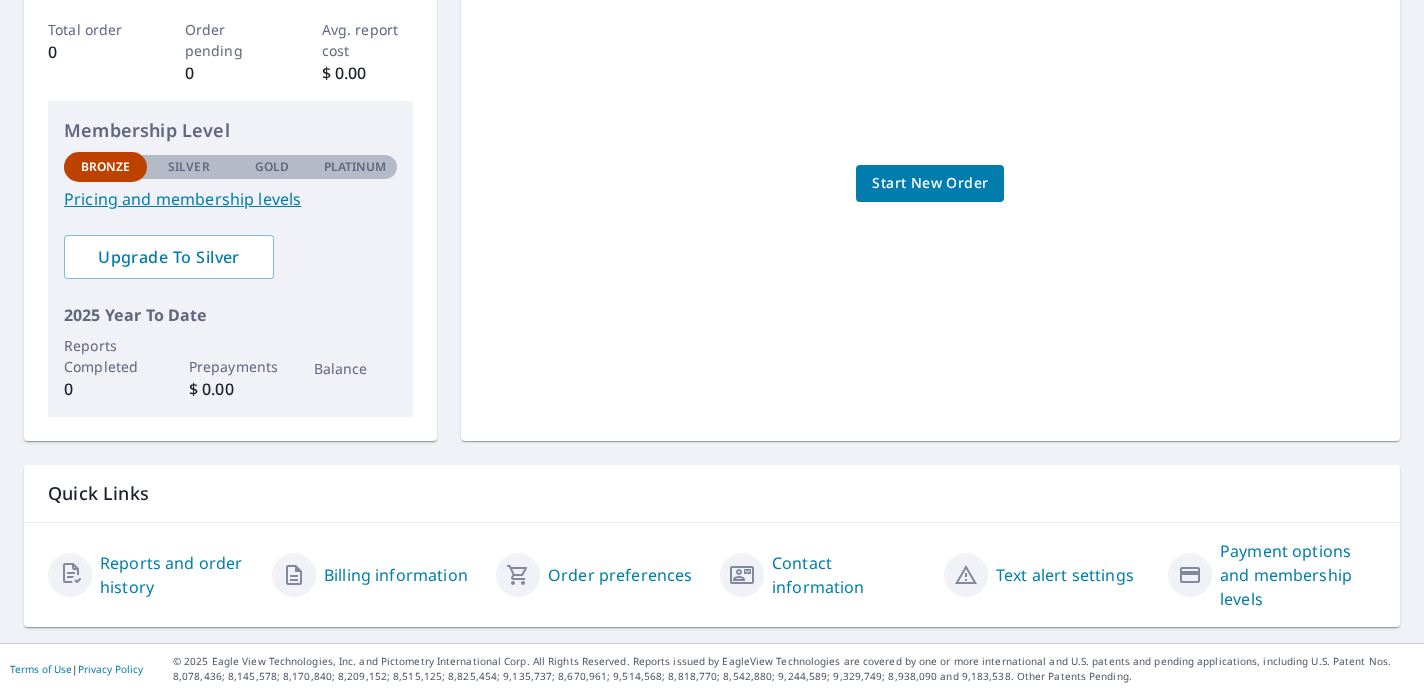scroll, scrollTop: 366, scrollLeft: 0, axis: vertical 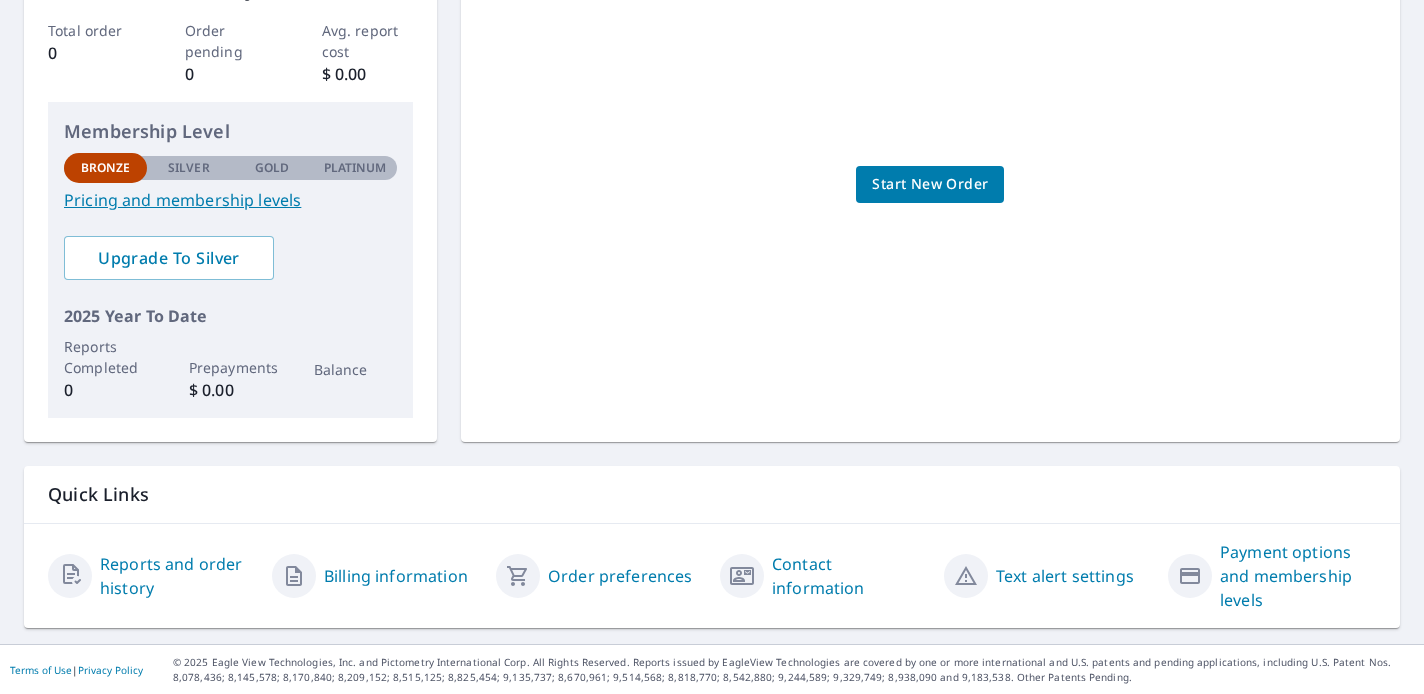 click on "Billing information" at bounding box center [396, 576] 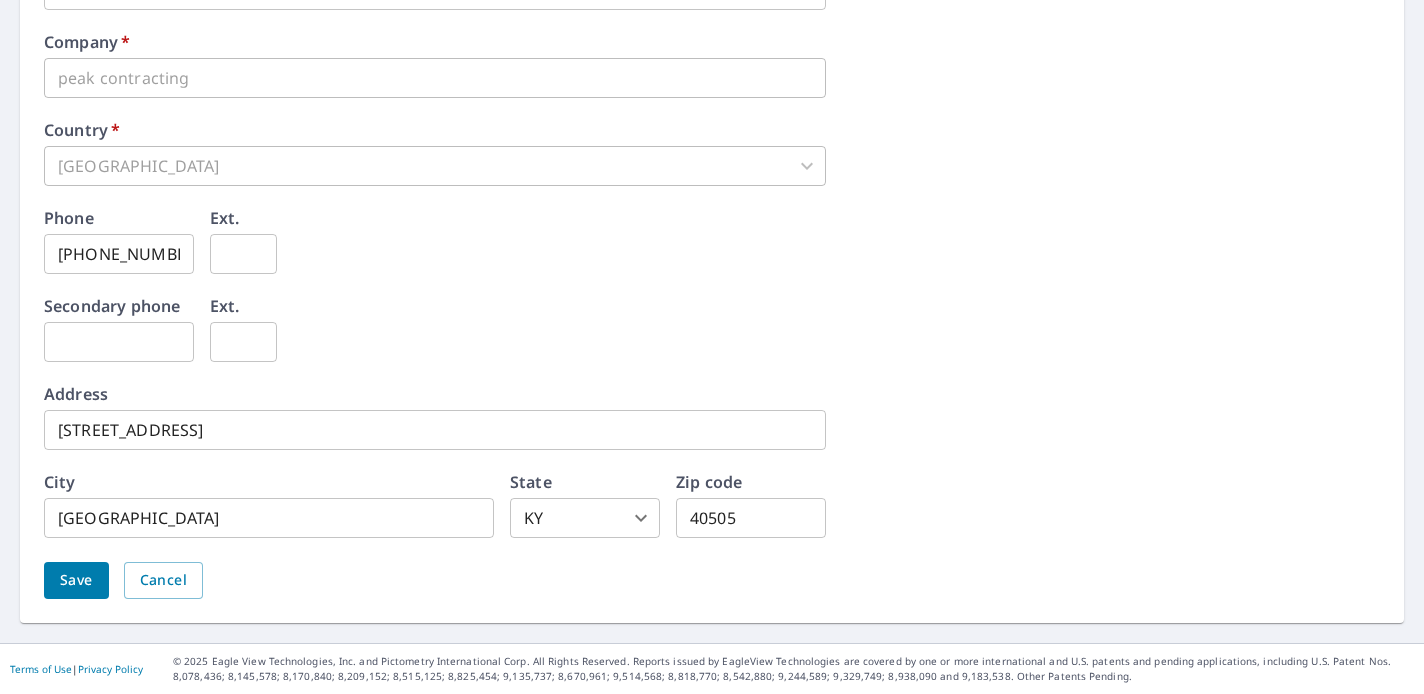 scroll, scrollTop: 1001, scrollLeft: 0, axis: vertical 